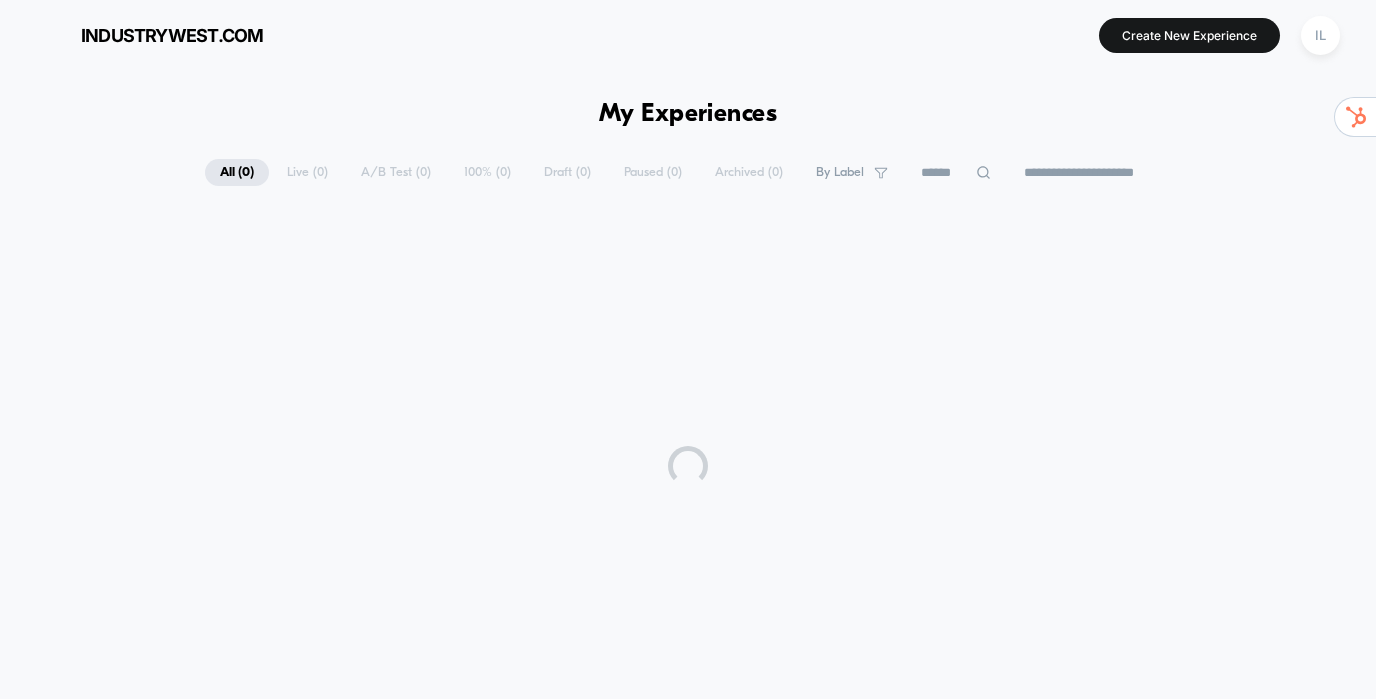 scroll, scrollTop: 0, scrollLeft: 0, axis: both 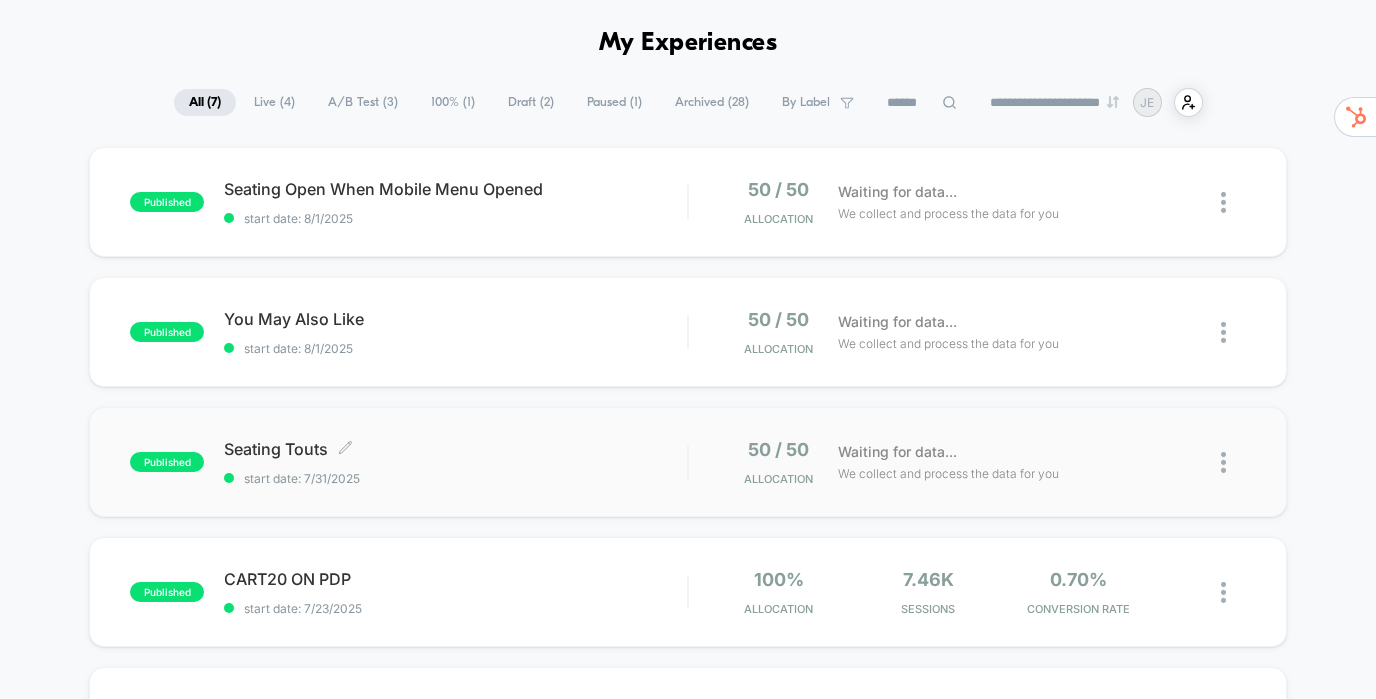 click on "Seating Touts Click to edit experience details" at bounding box center [455, 449] 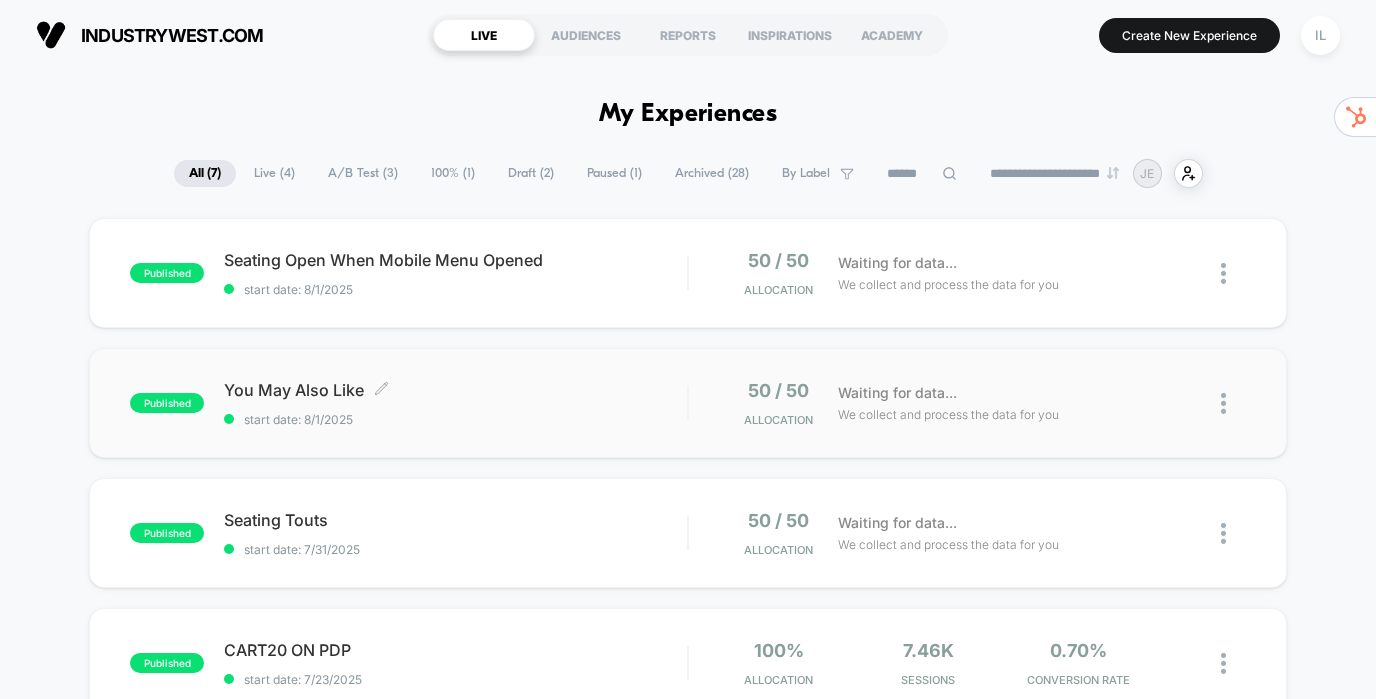 click on "You May Also Like Click to edit experience details Click to edit experience details start date: 8/1/2025" at bounding box center (455, 403) 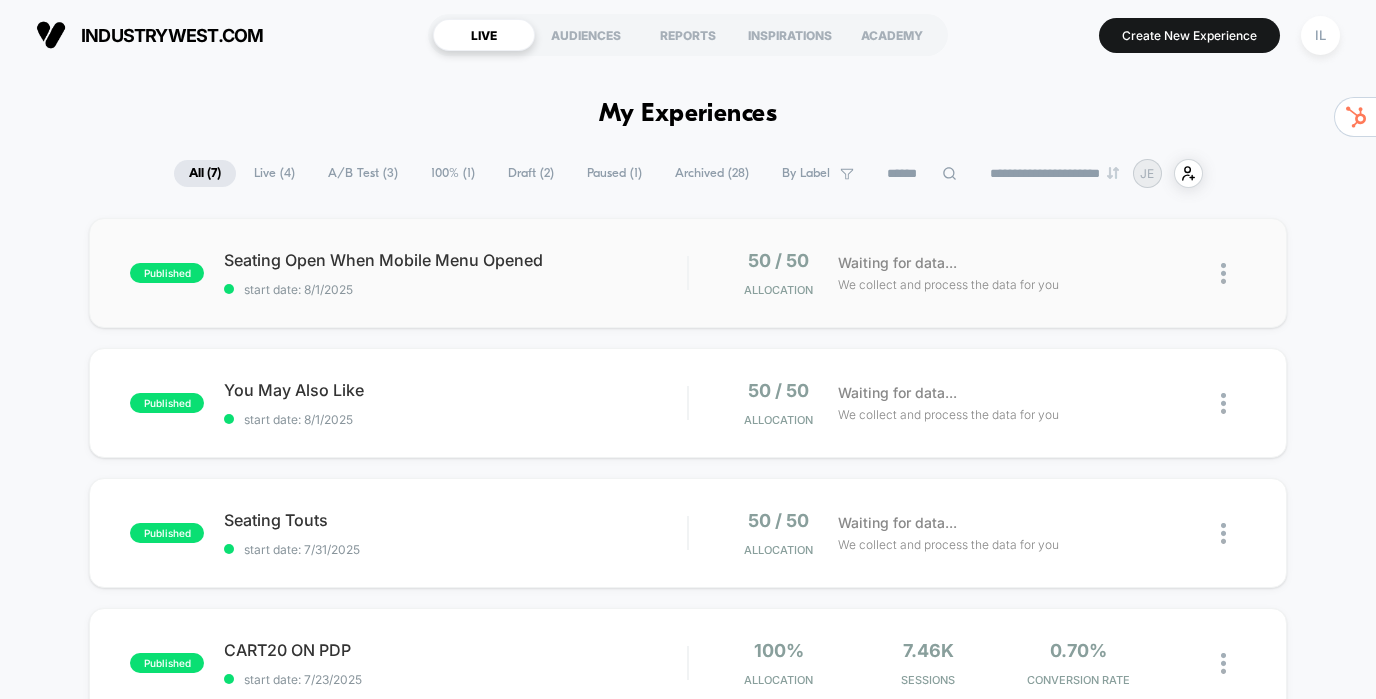 click on "published Seating Open When Mobile Menu Opened start date: 8/1/2025 50 / 50 Allocation Waiting for data... We collect and process the data for you" at bounding box center (687, 273) 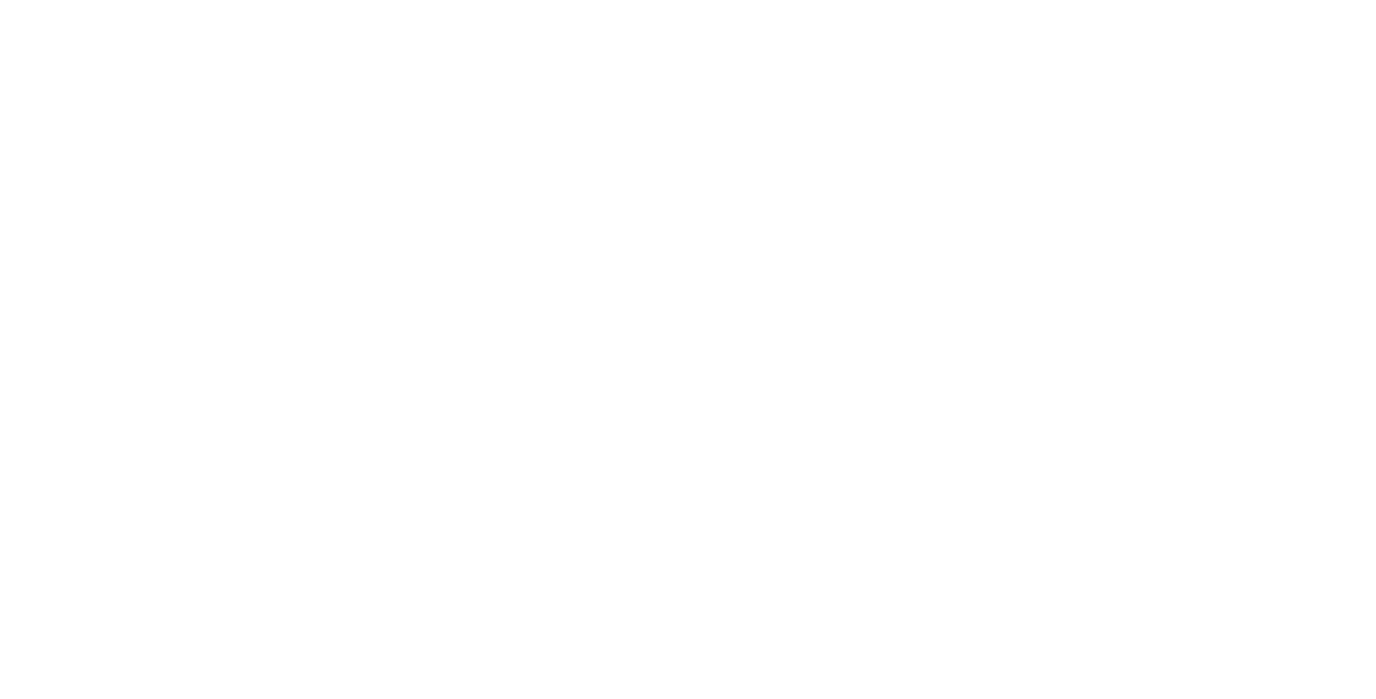 scroll, scrollTop: 0, scrollLeft: 0, axis: both 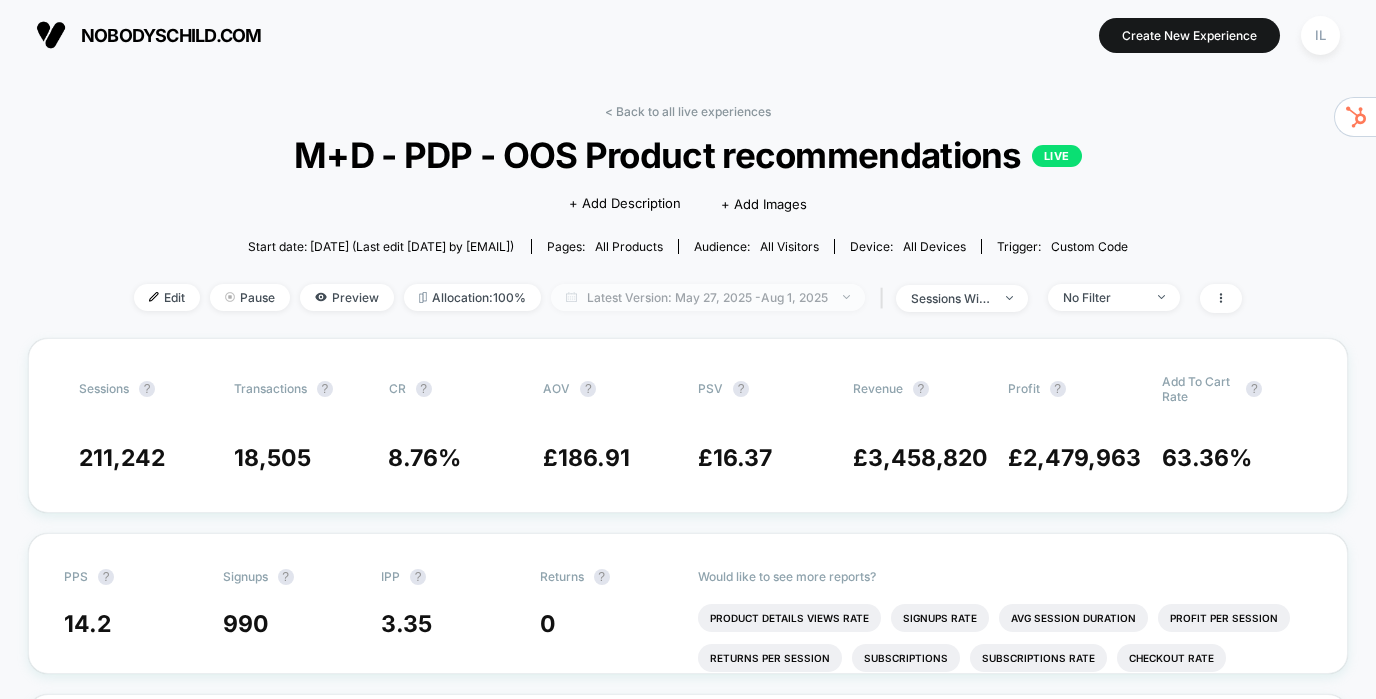 click on "Latest Version:     May 27, 2025    -    Aug 1, 2025" at bounding box center [708, 297] 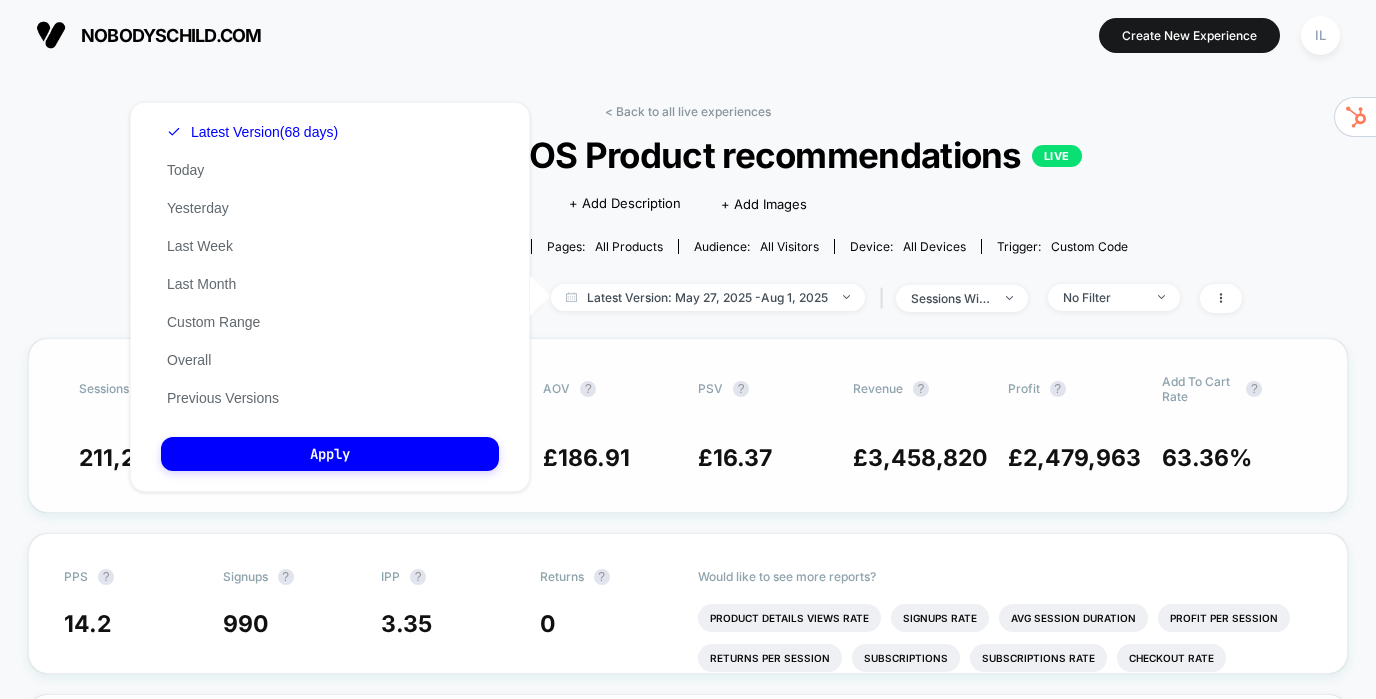 click on "Sessions ? Transactions ? CR ? AOV ? PSV ? Revenue ? Profit ? Add To Cart Rate ? 211,242 18,505 8.76 % £ 186.91 £ 16.37 £ 3,458,820 £ 2,479,963 63.36 %" at bounding box center (688, 425) 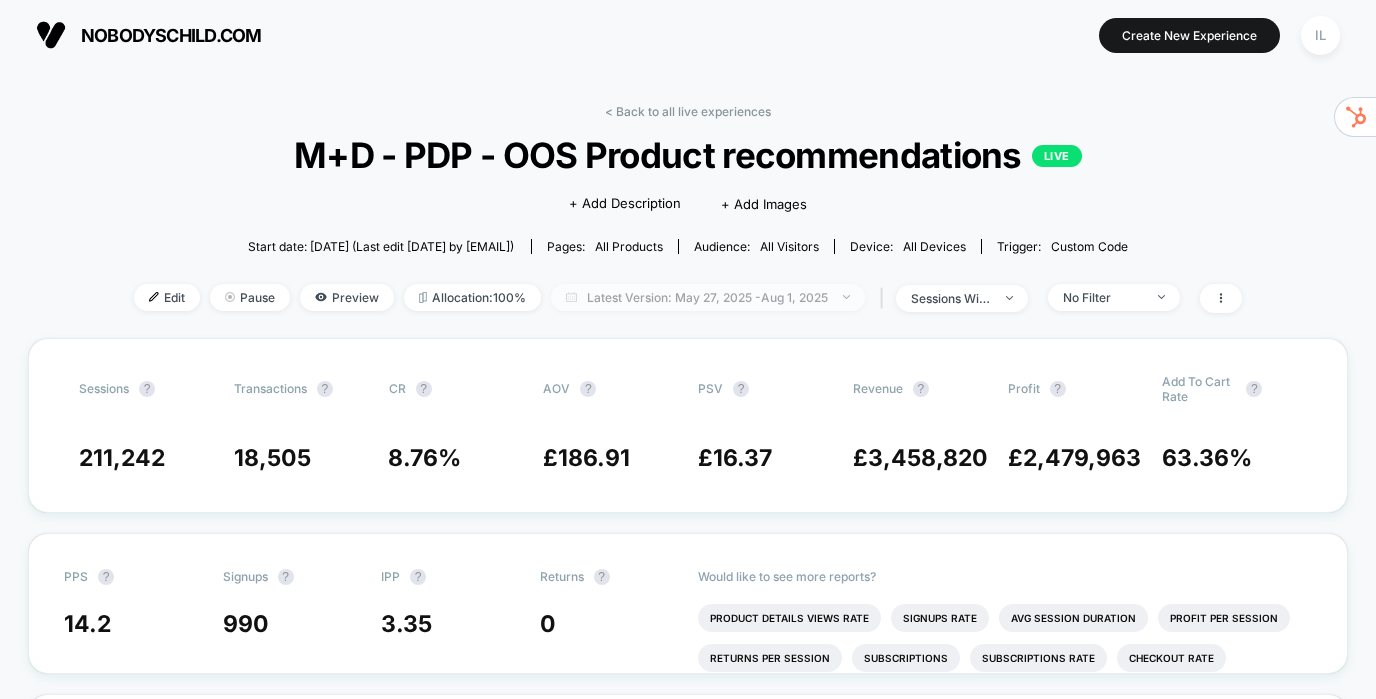 click on "Latest Version:     May 27, 2025    -    Aug 1, 2025" at bounding box center [708, 297] 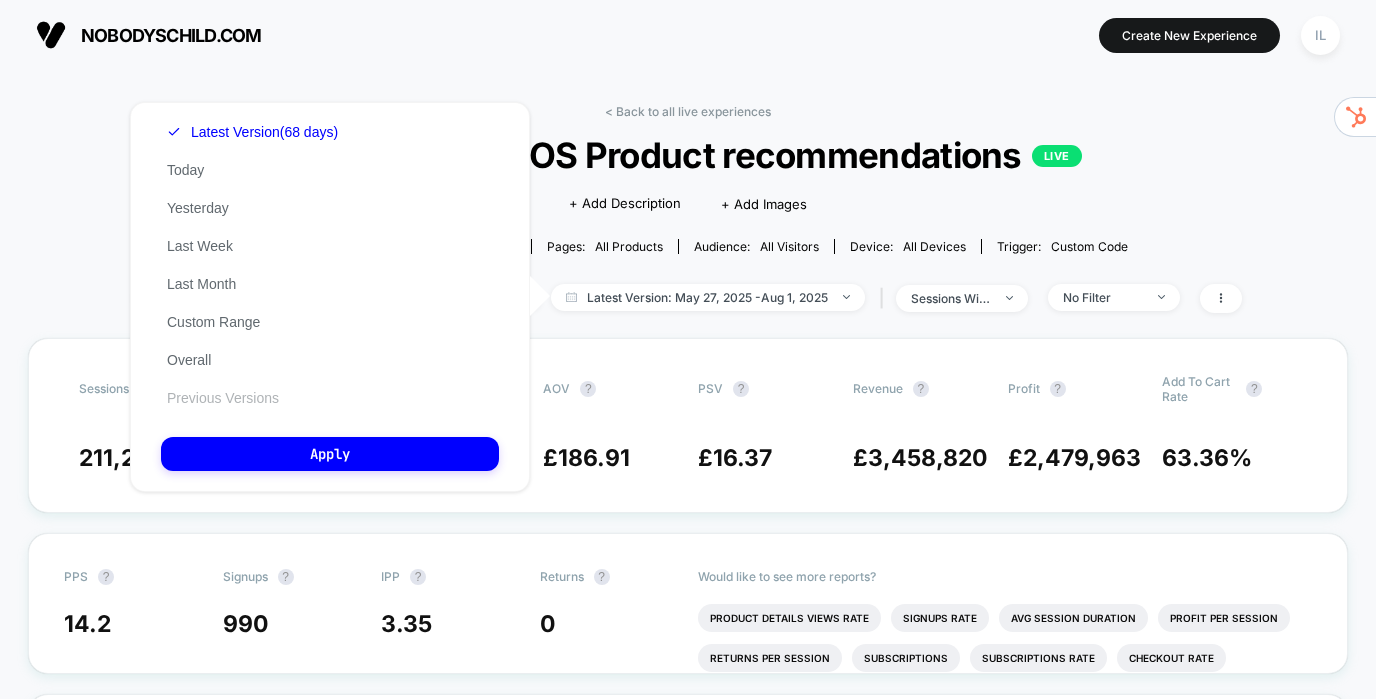 click on "Previous Versions" at bounding box center [223, 398] 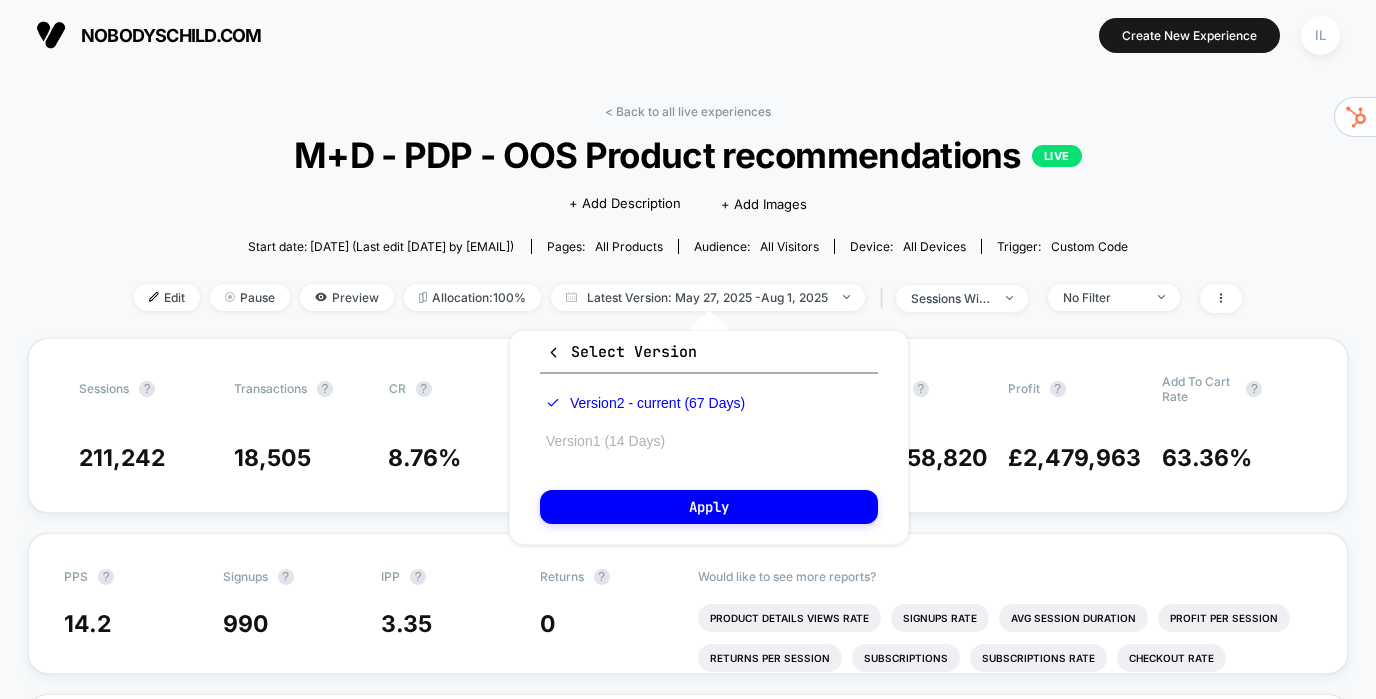 click on "Version  1   (14 Days)" at bounding box center (605, 441) 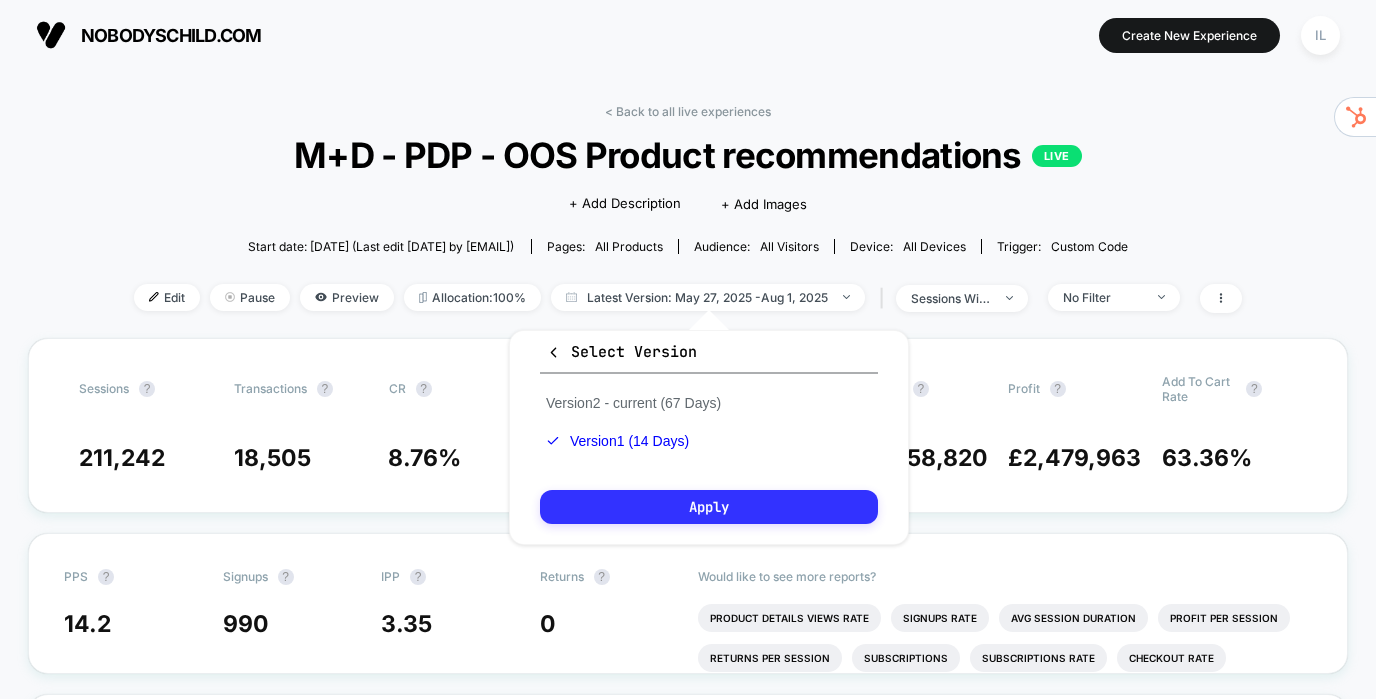 click on "Apply" at bounding box center (709, 507) 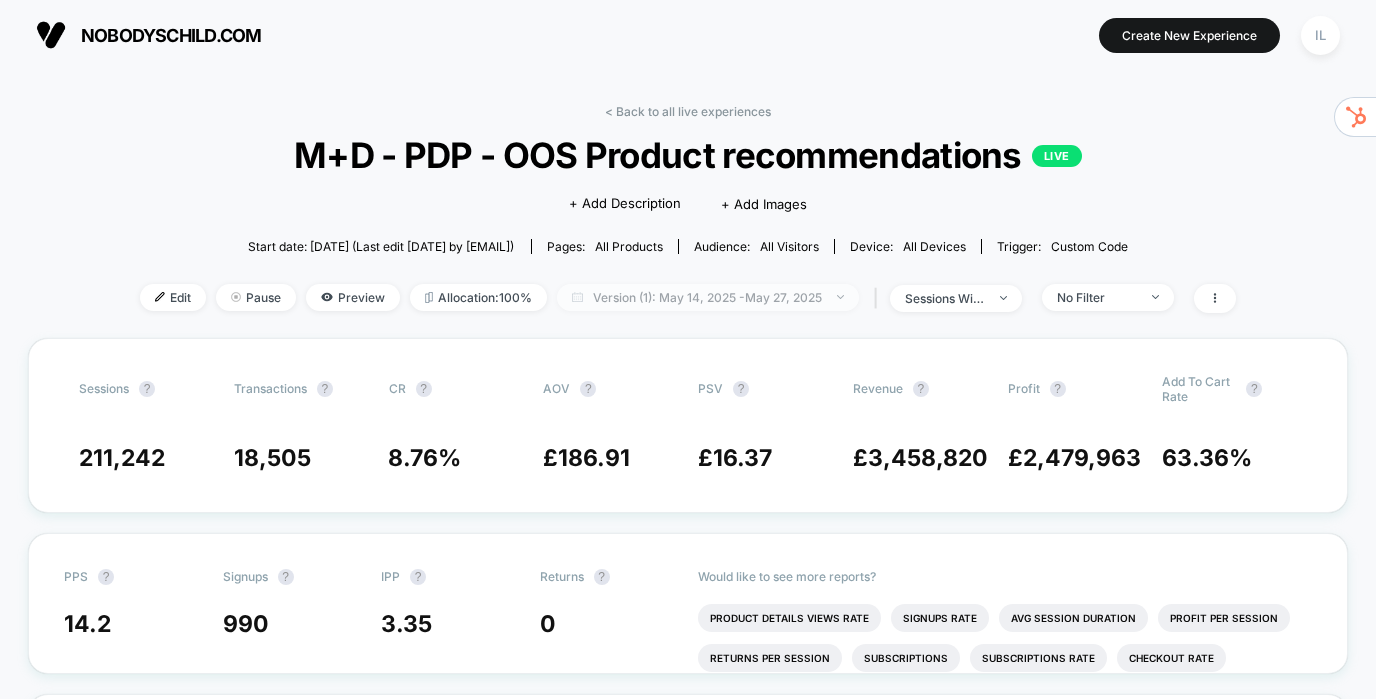 click on "Version (1):     May 14, 2025    -    May 27, 2025" at bounding box center [708, 297] 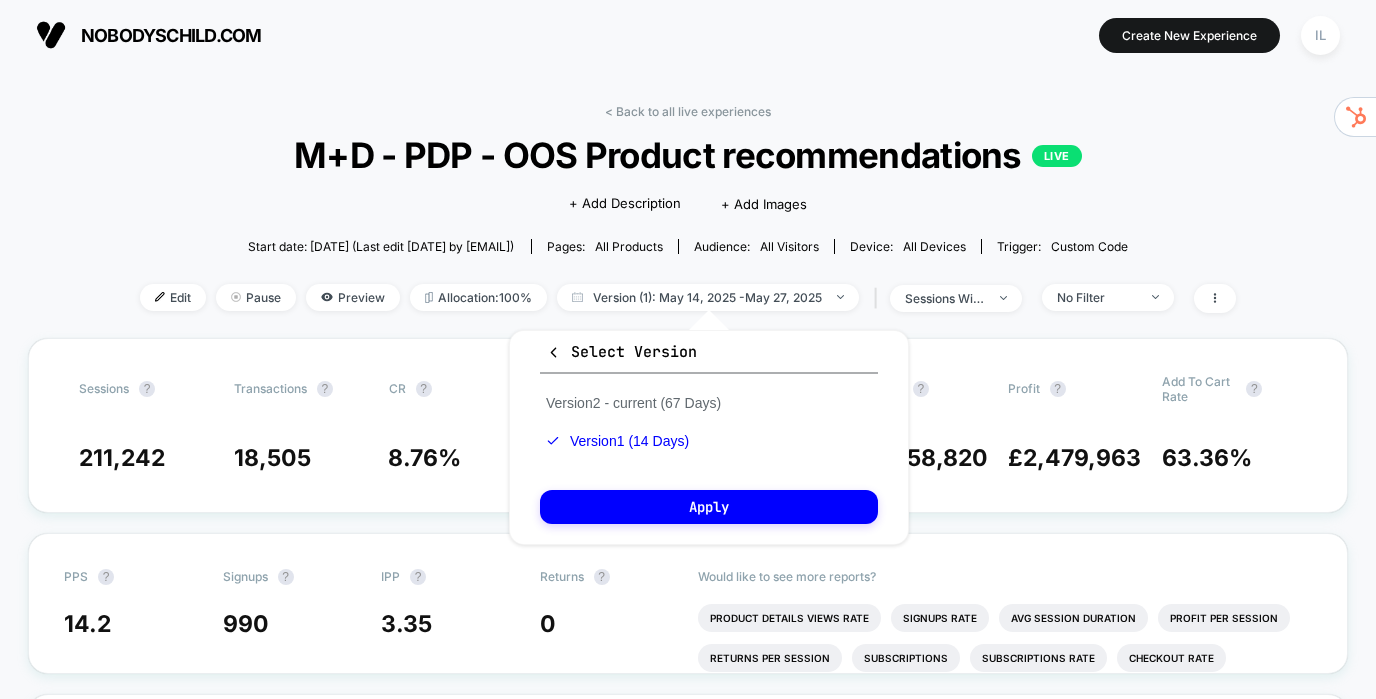 click on "Custom   May 27, 2025    -    Aug 1, 2025 ******* ******** ***** ***** *** **** **** ****** ********* ******* ******** ******** **** **** **** **** **** **** **** **** **** **** **** **** **** **** **** **** **** **** **** **** **** **** **** **** **** **** **** **** **** **** **** **** **** **** **** **** **** **** **** **** **** **** **** **** **** **** **** **** **** **** **** **** **** **** **** **** **** **** **** **** **** **** **** **** **** **** **** **** **** **** **** **** **** **** **** **** **** **** **** **** **** **** **** **** **** **** **** **** **** **** **** **** **** **** **** **** **** **** **** **** **** **** **** **** **** **** **** **** **** **** **** **** **** **** **** **** **** **** **** **** **** Sun Mon Tue Wed Thu Fri Sat 27 28 29 30 1 2 3 4 5 6 7 8 9 10 11 12 13 14 15 16 17 18 19 20 21 22 23 24 25 26 27 28 29 30 31 Apply Latest Version  Today Yesterday Last Week Last Month Custom Range Overall Previous Versions Apply Select Version Version  2   - current (67 Days) Version  1" at bounding box center (709, 437) 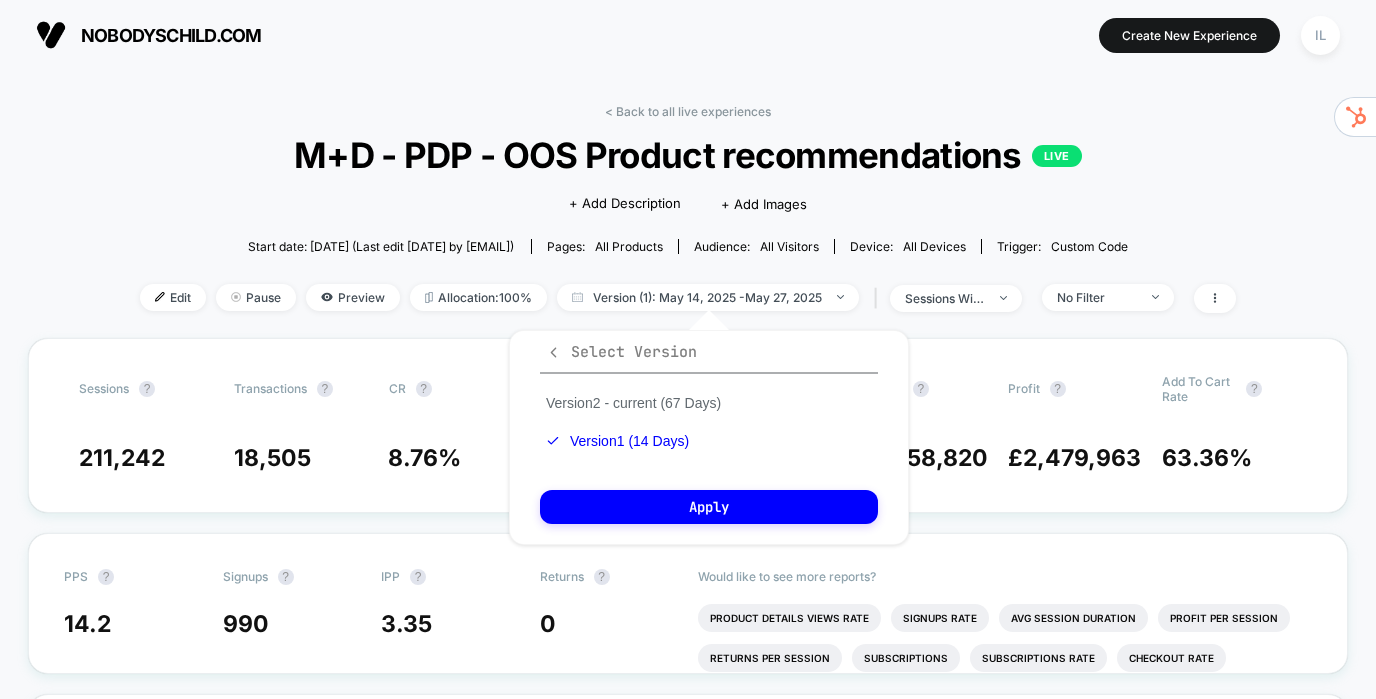 click 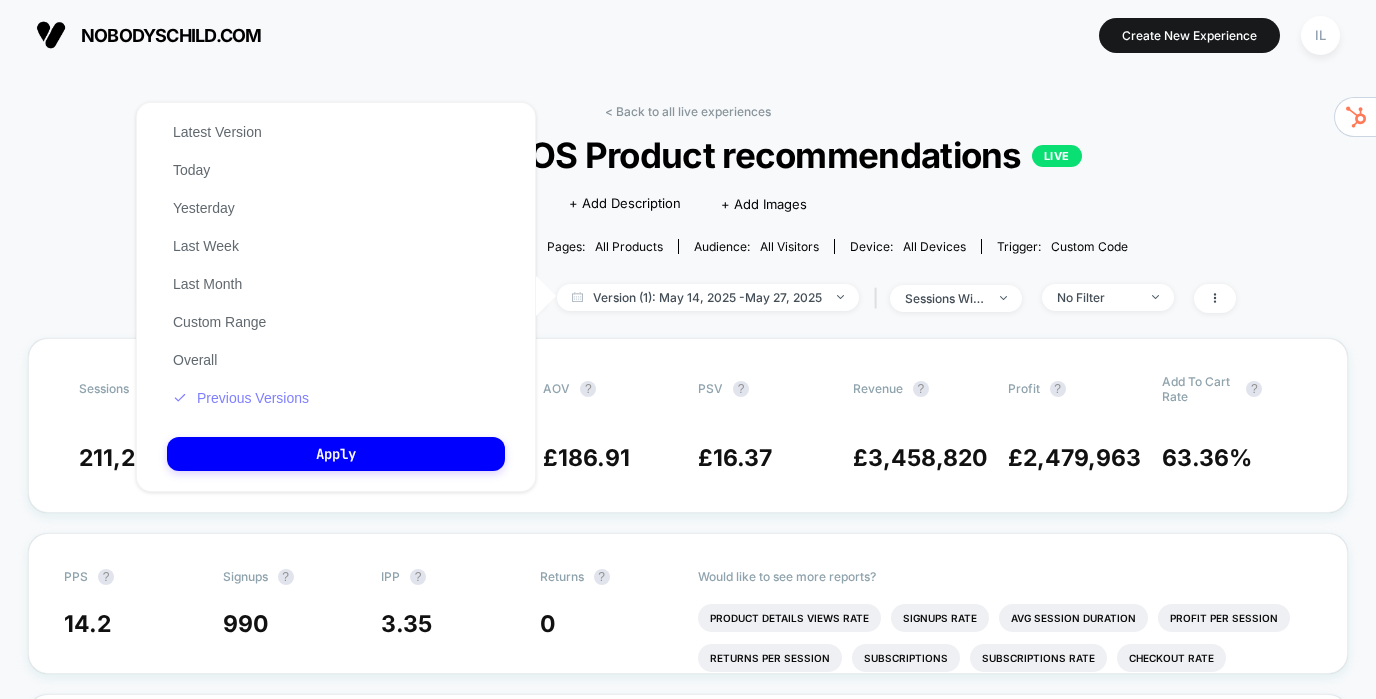 click on "Previous Versions" at bounding box center (241, 398) 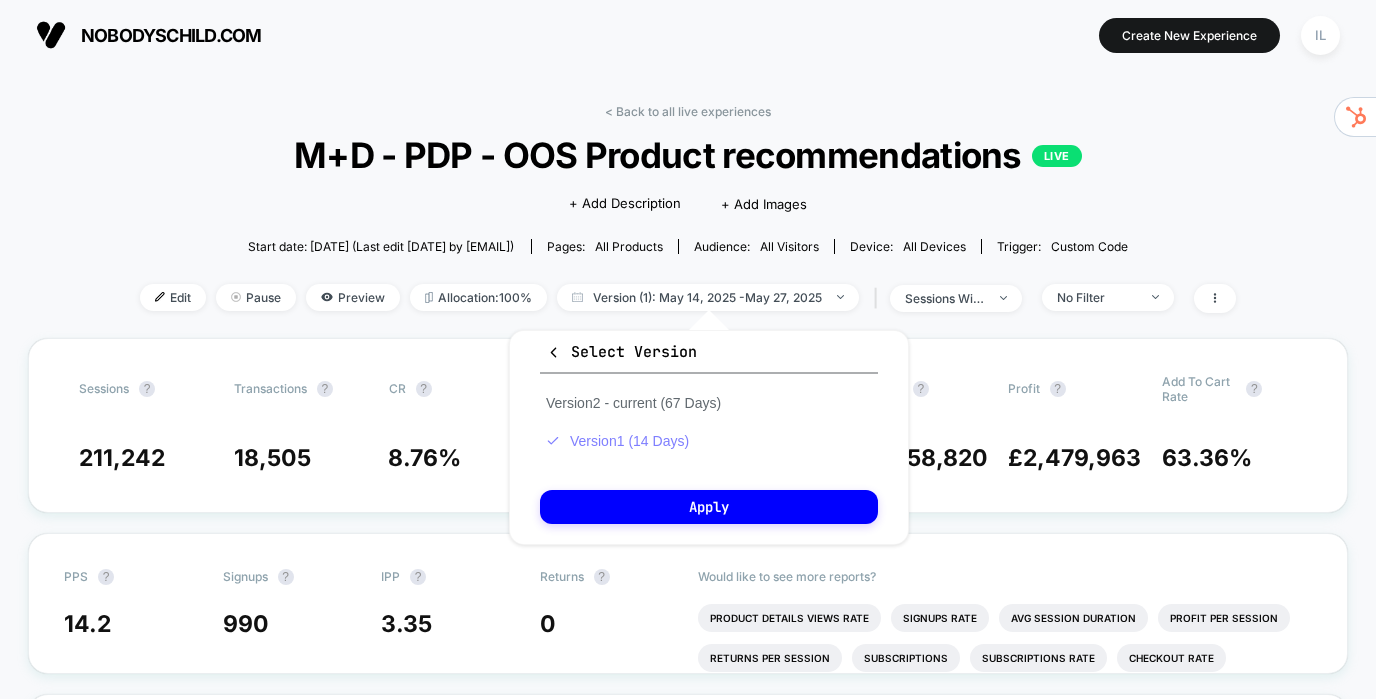 click on "Version  1   (14 Days)" at bounding box center (617, 441) 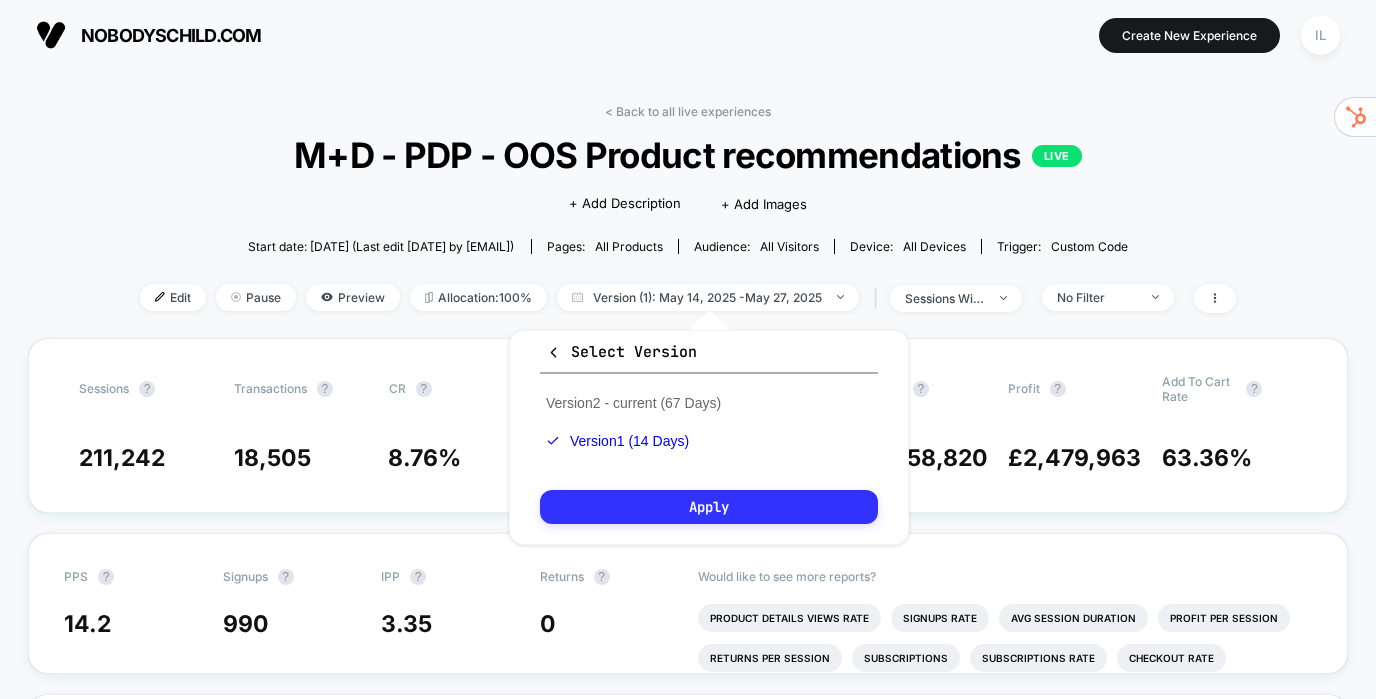 click on "Apply" at bounding box center (709, 507) 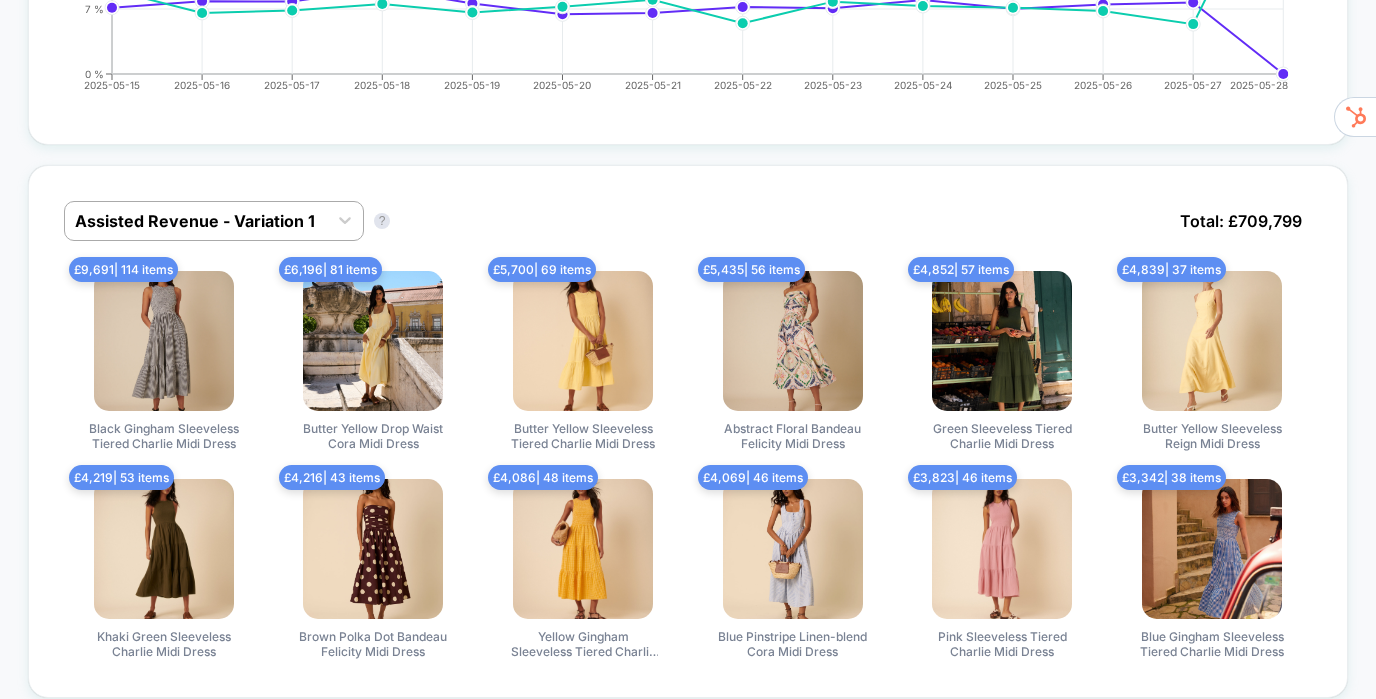 scroll, scrollTop: 0, scrollLeft: 0, axis: both 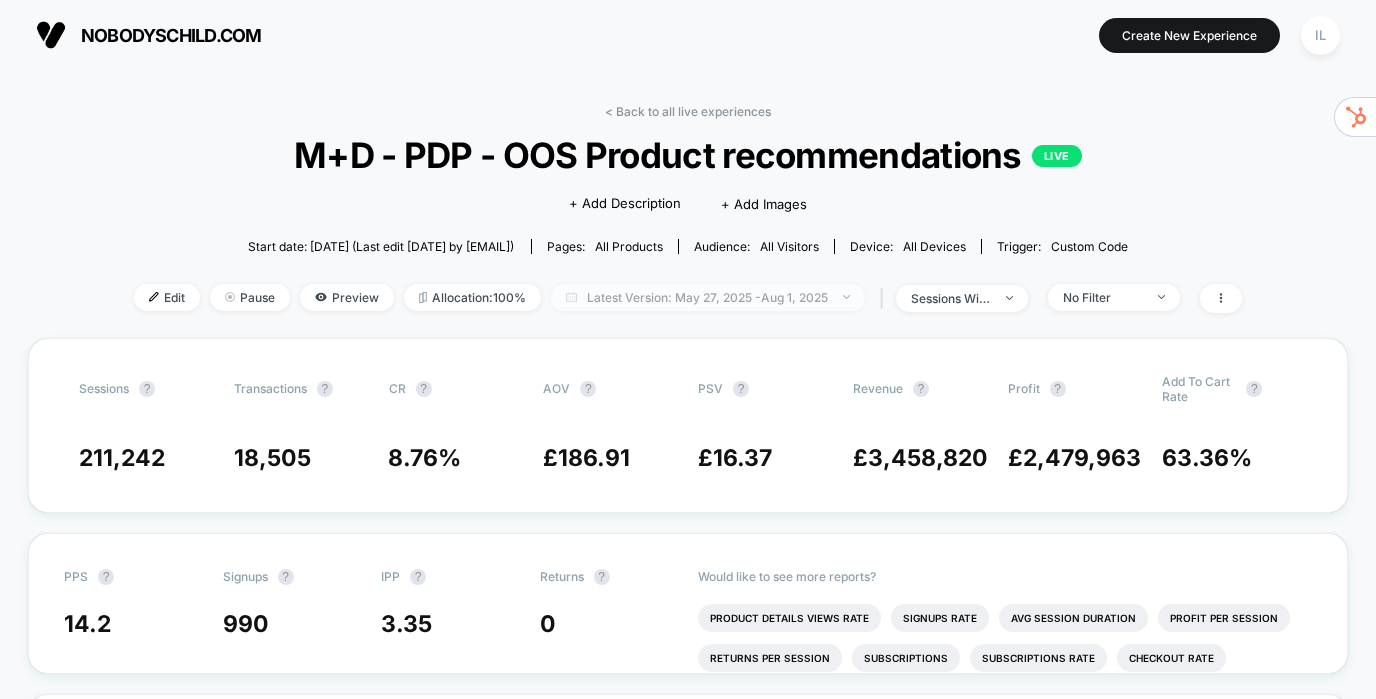 click on "Latest Version:     May 27, 2025    -    Aug 1, 2025" at bounding box center (708, 297) 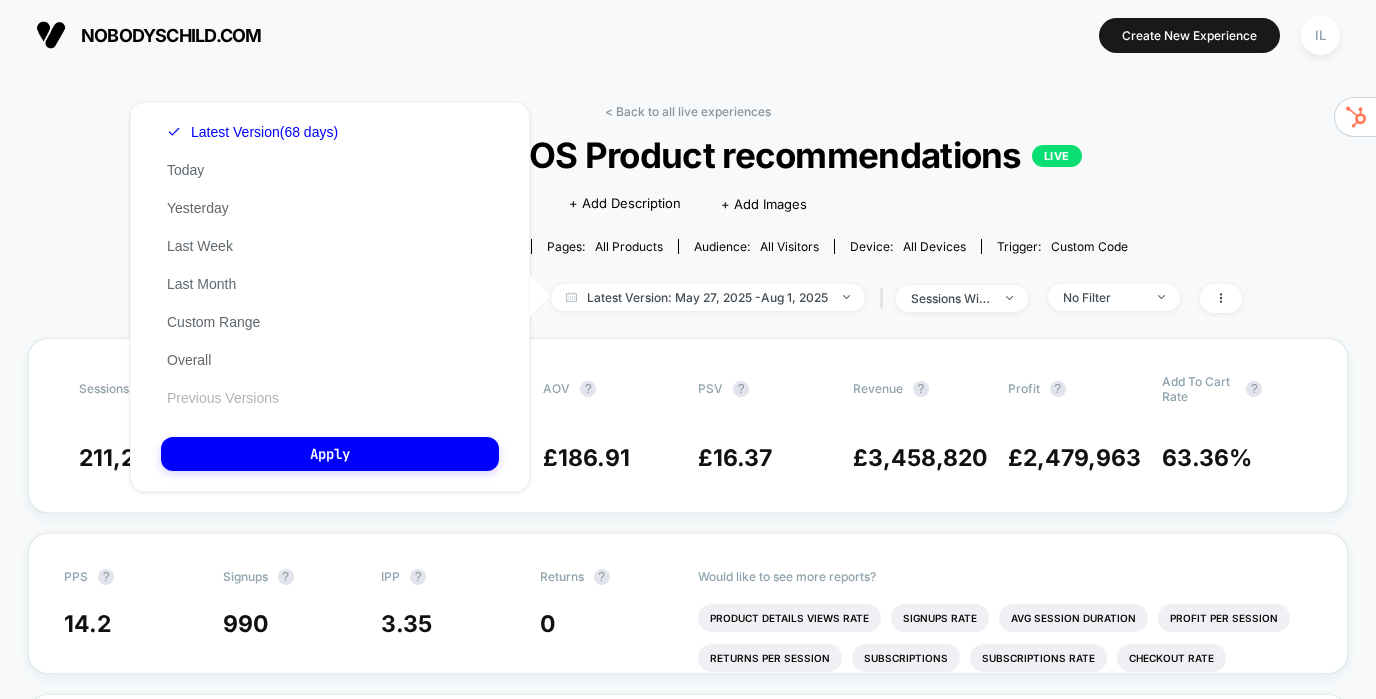click on "Previous Versions" at bounding box center (223, 398) 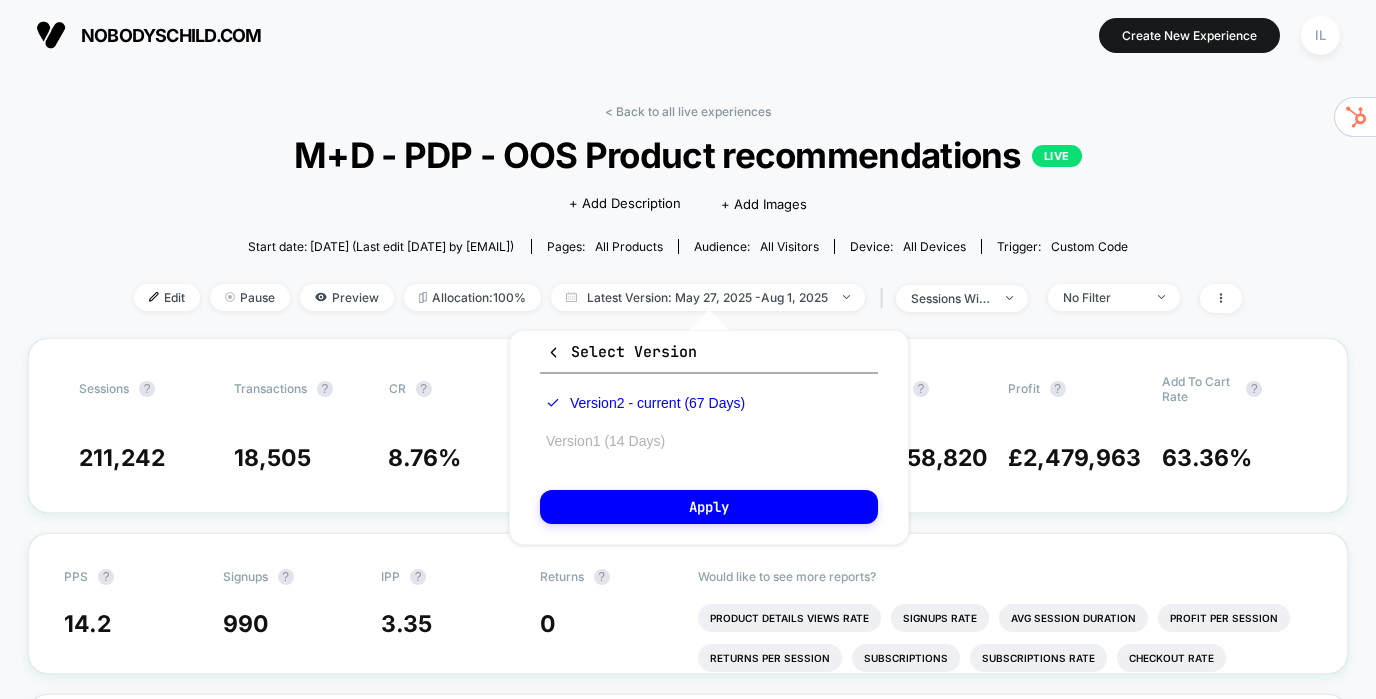 click on "Version  1   (14 Days)" at bounding box center [605, 441] 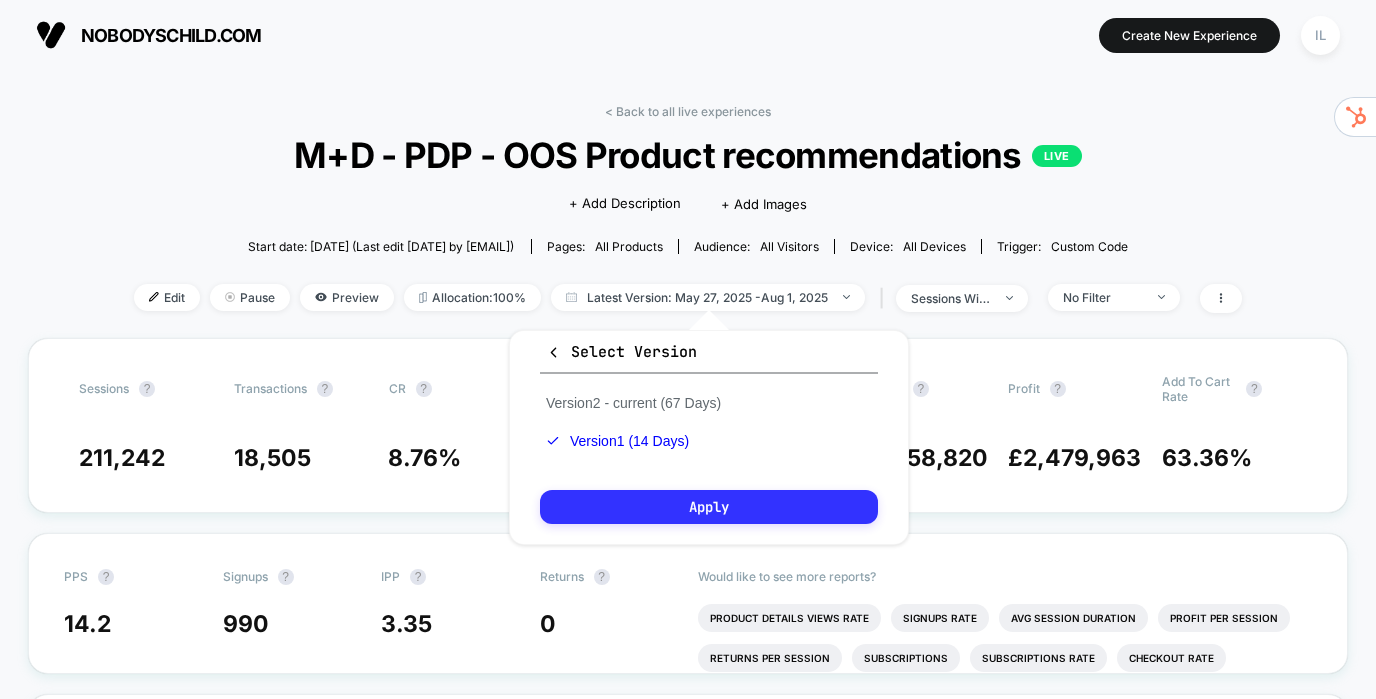 click on "Apply" at bounding box center (709, 507) 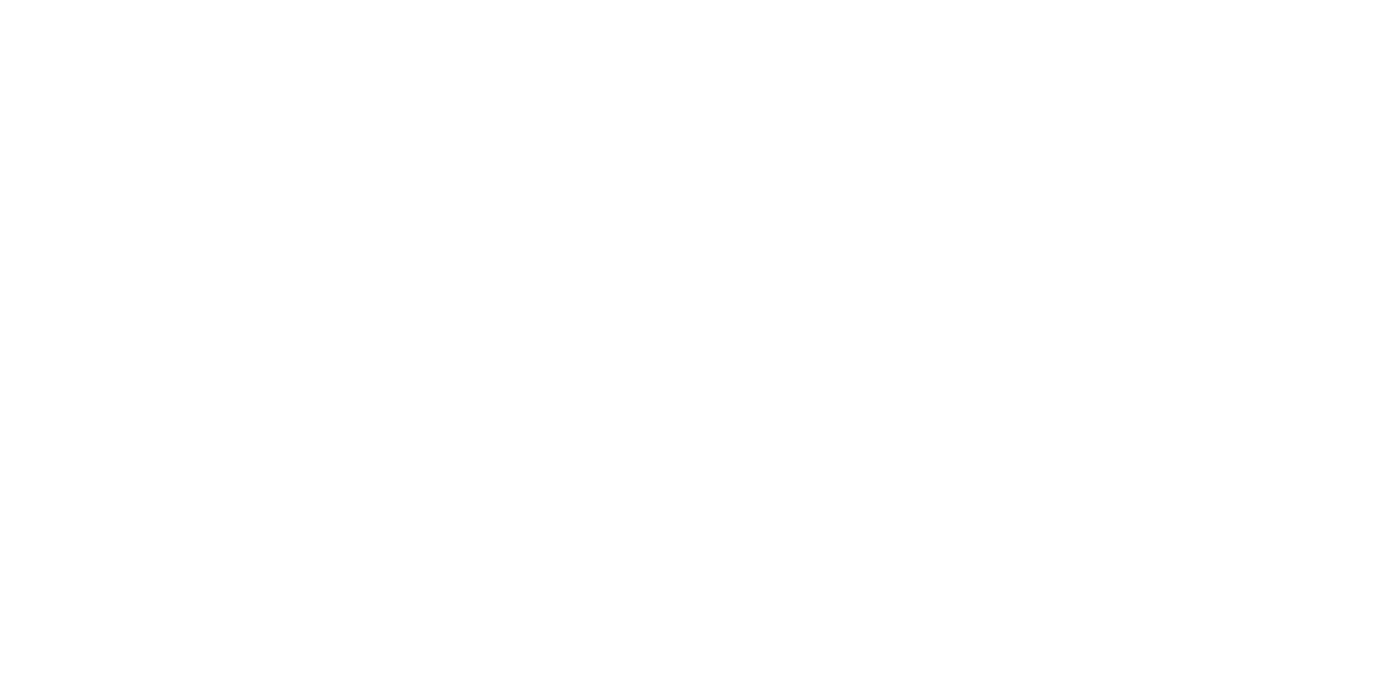 scroll, scrollTop: 0, scrollLeft: 0, axis: both 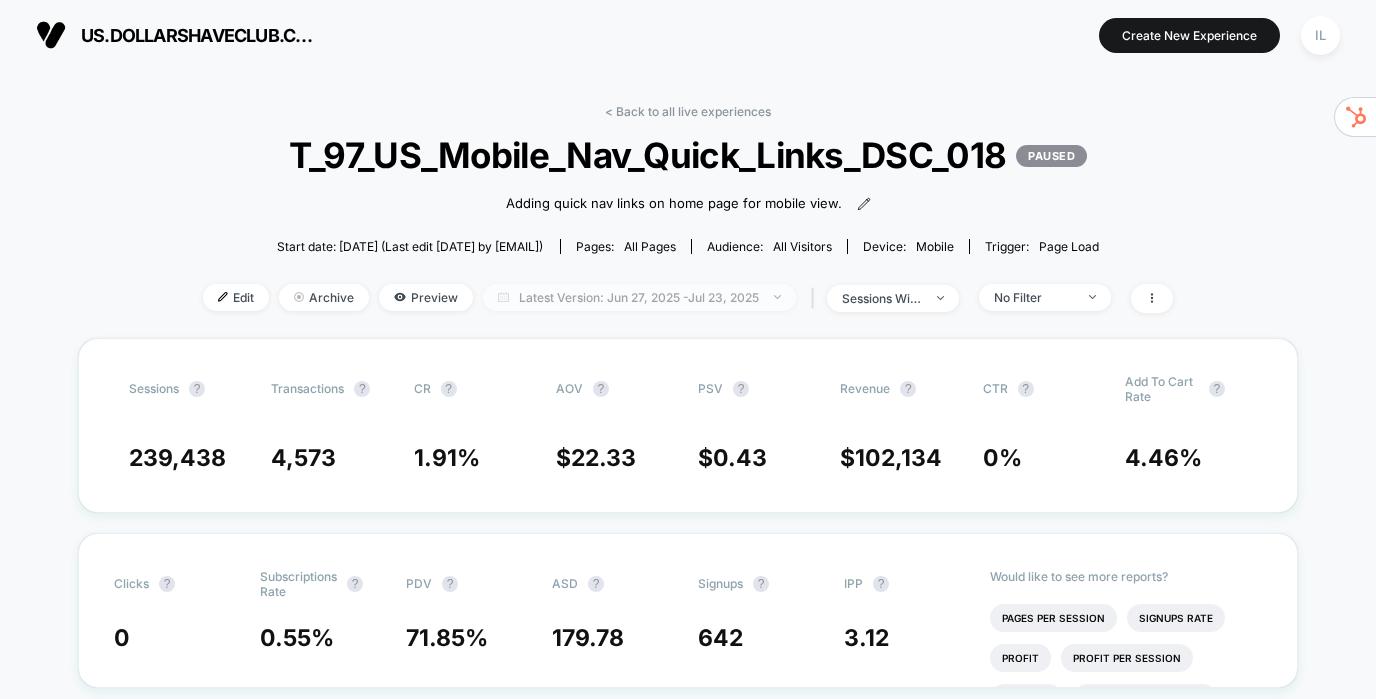 click on "Latest Version:     Jun 27, 2025    -    Jul 23, 2025" at bounding box center [639, 297] 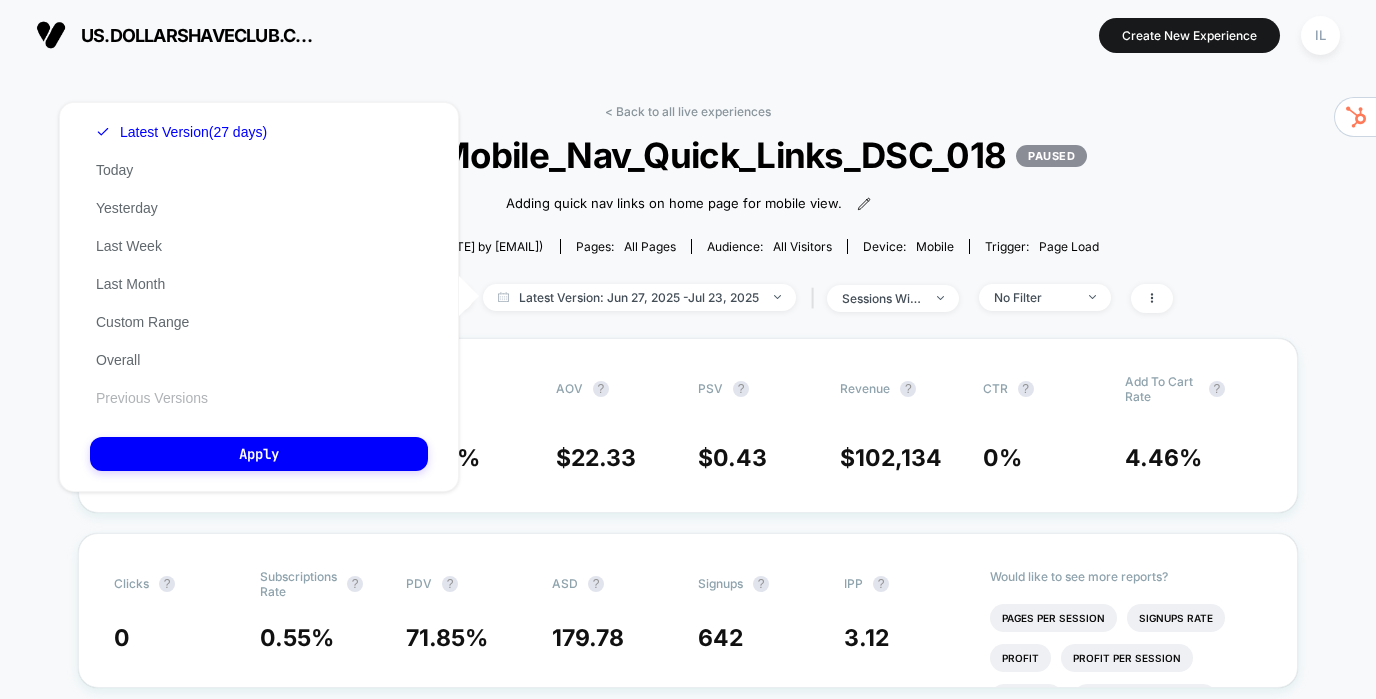 click on "Previous Versions" at bounding box center [152, 398] 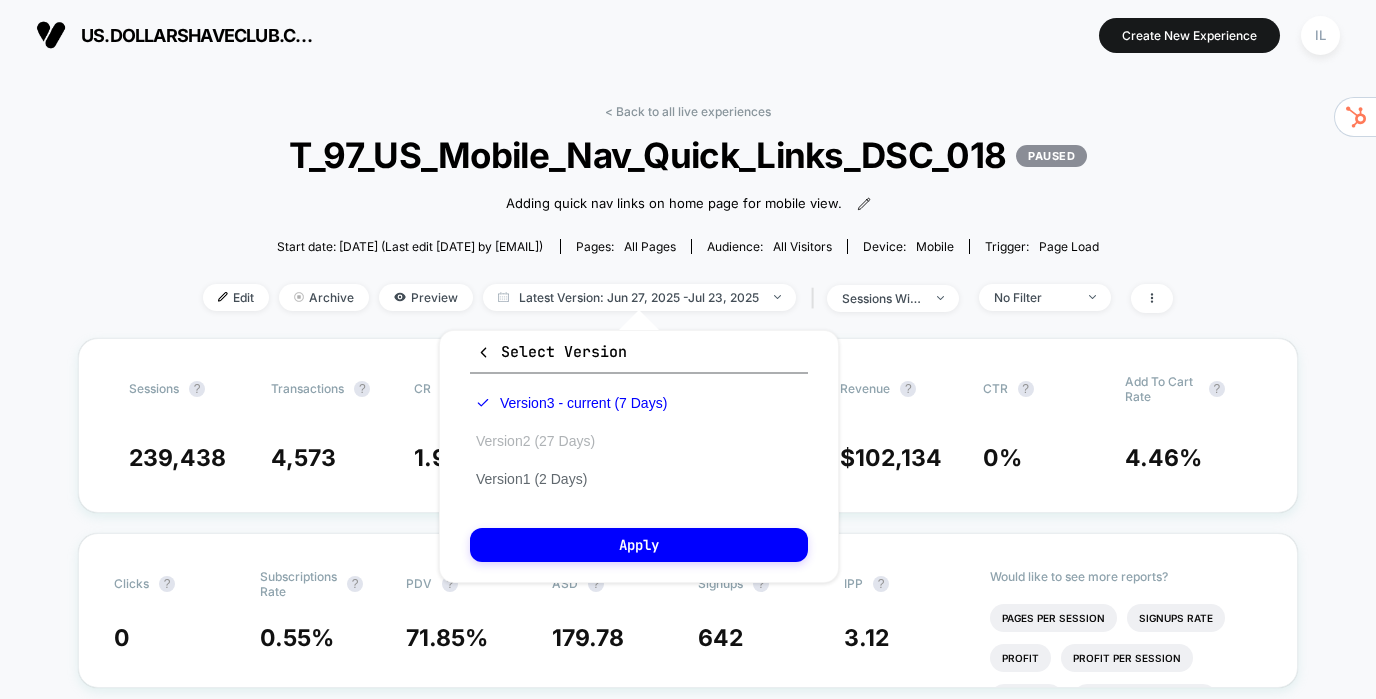 click on "Version  2   (27 Days)" at bounding box center [535, 441] 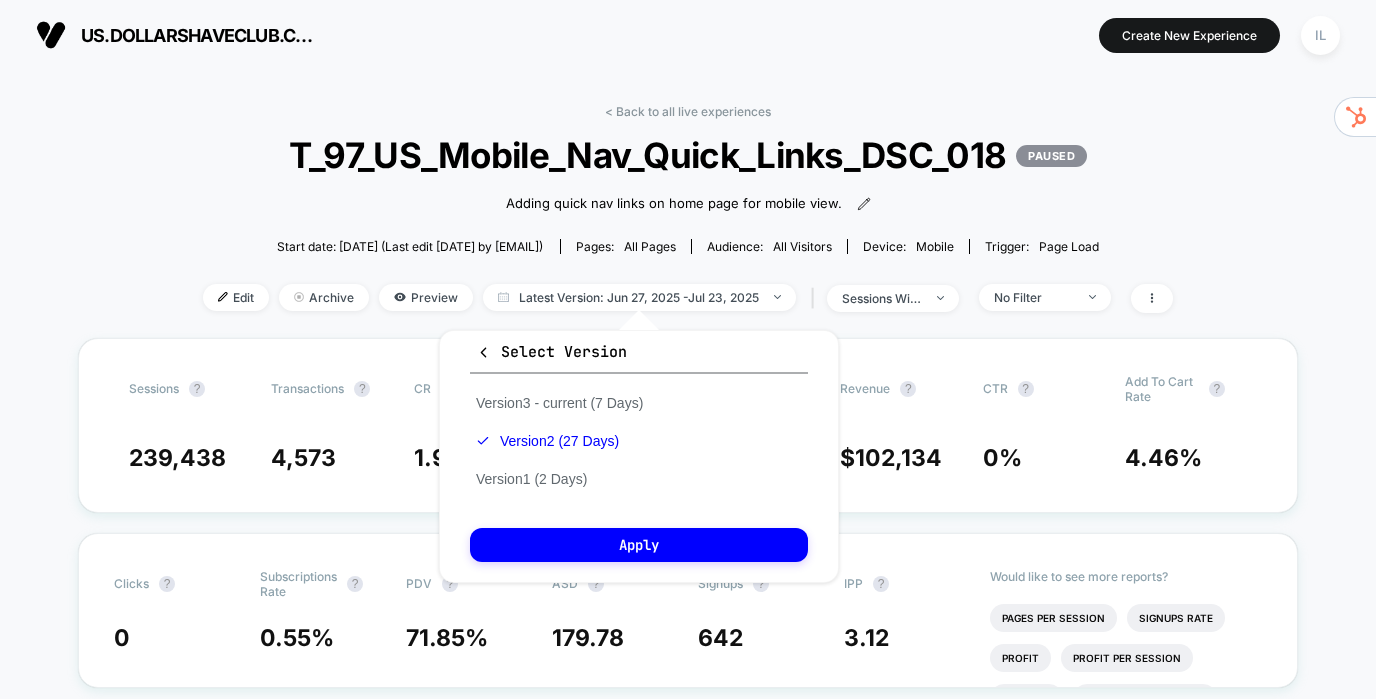click on "Select Version Version  3   - current (7 Days) Version  2   (27 Days) Version  1   (2 Days) Apply" at bounding box center (639, 456) 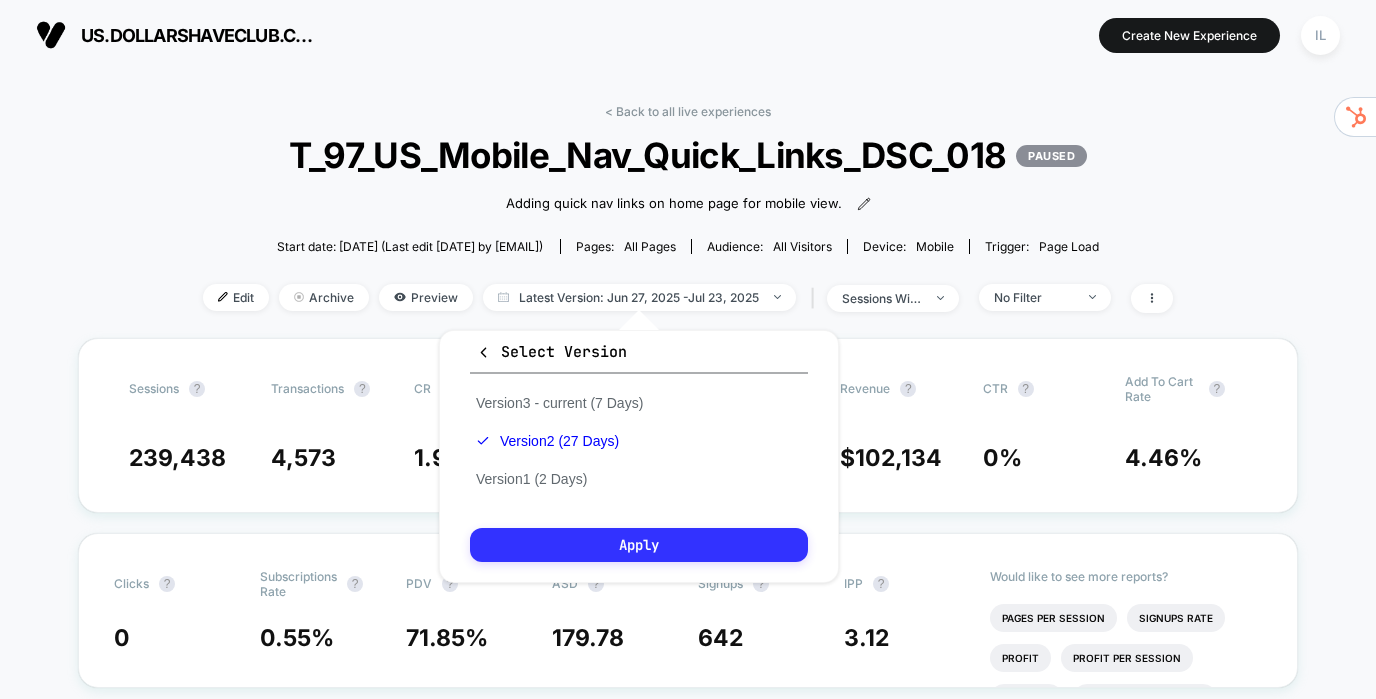 click on "Apply" at bounding box center [639, 545] 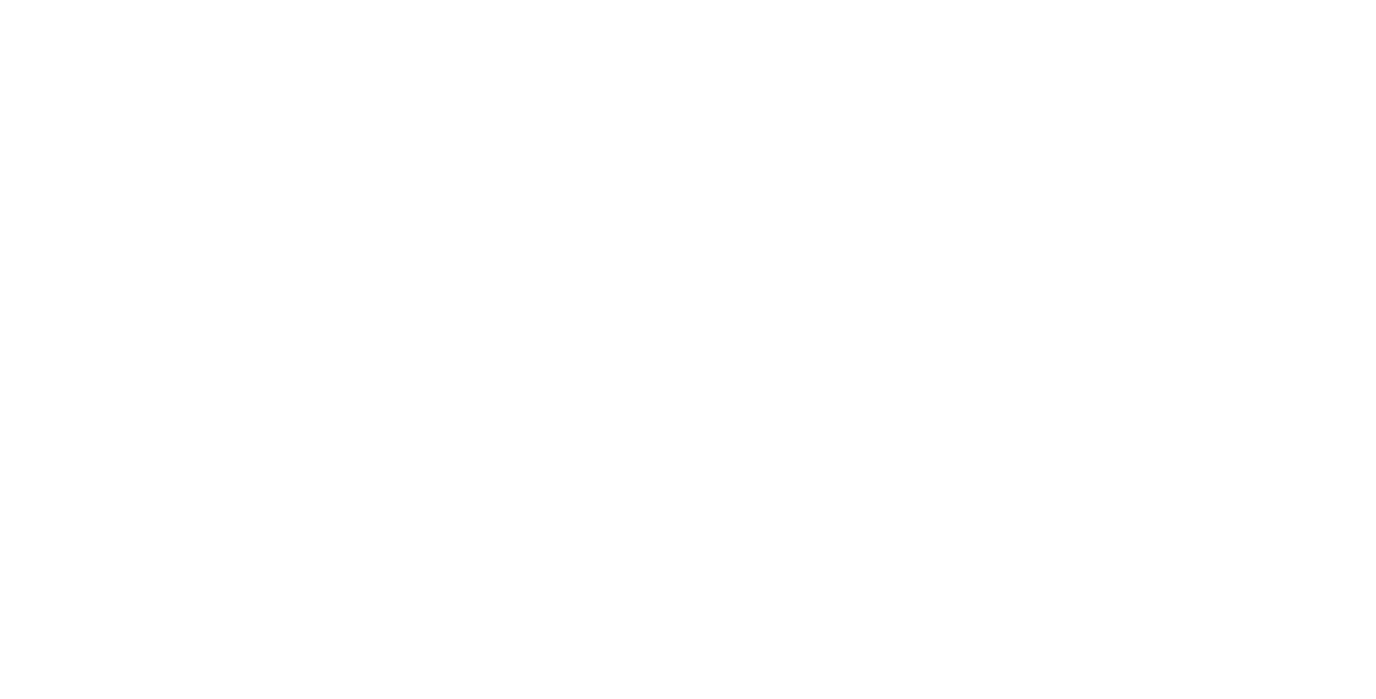 scroll, scrollTop: 0, scrollLeft: 0, axis: both 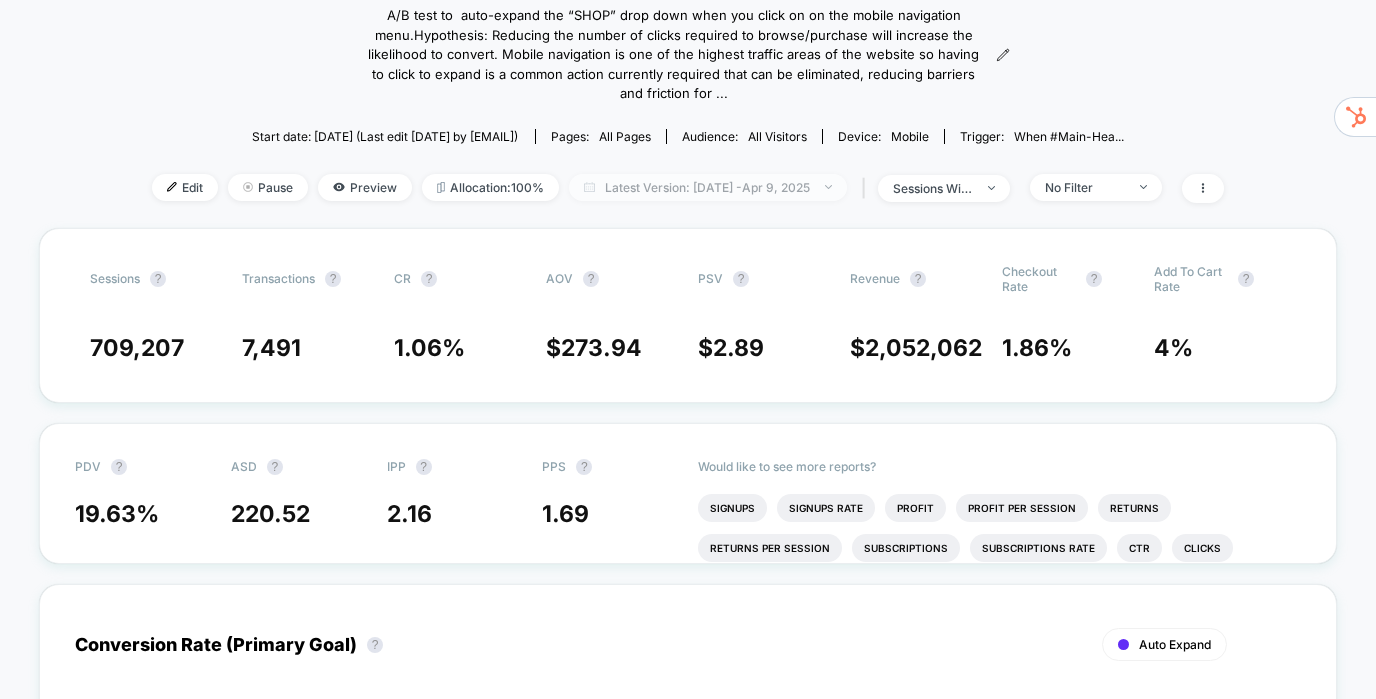 click on "Latest Version:     Mar 11, 2025    -    Apr 9, 2025" at bounding box center [708, 187] 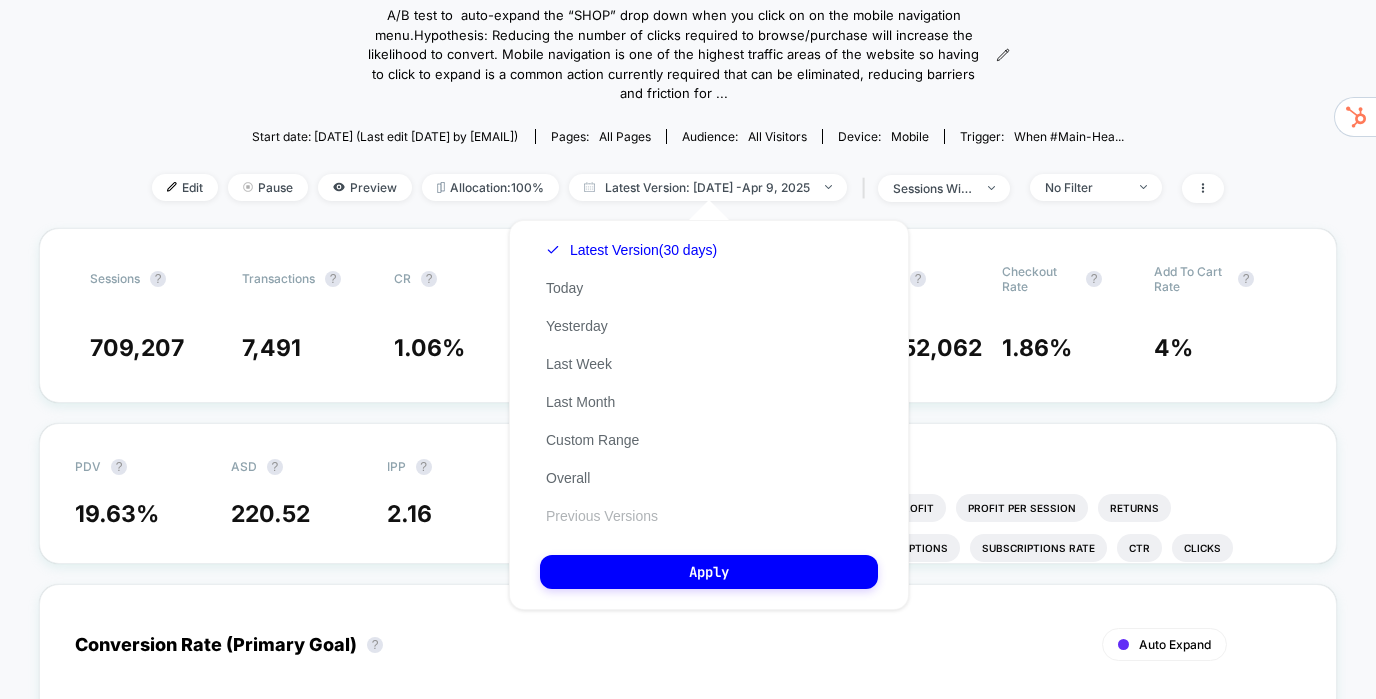 click on "Previous Versions" at bounding box center (602, 516) 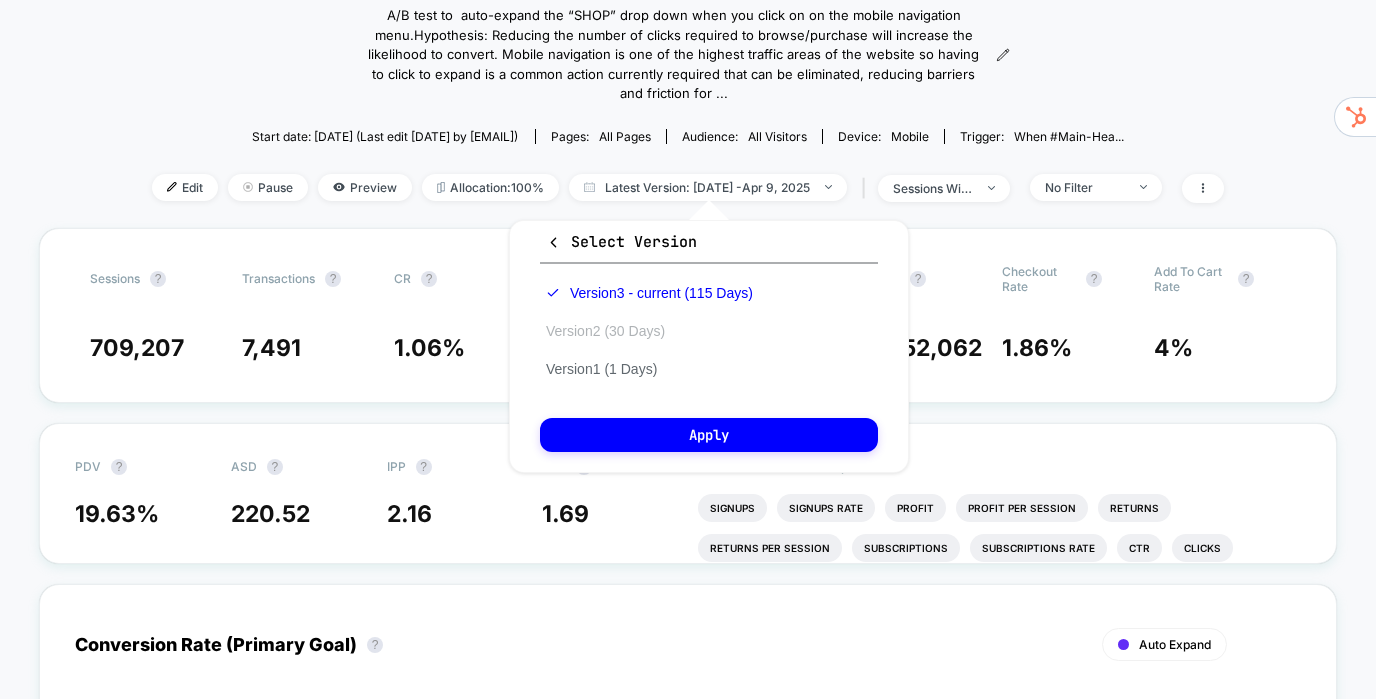 click on "Version  2   (30 Days)" at bounding box center (605, 331) 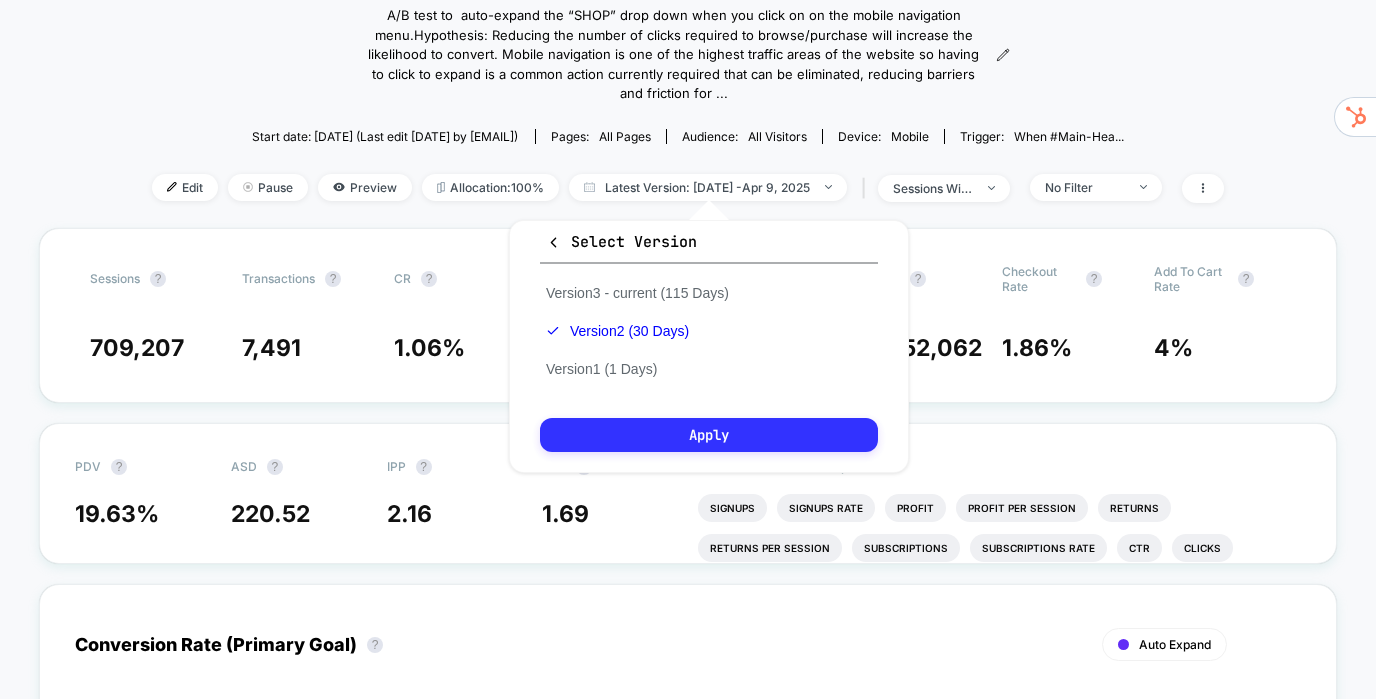 click on "Apply" at bounding box center (709, 435) 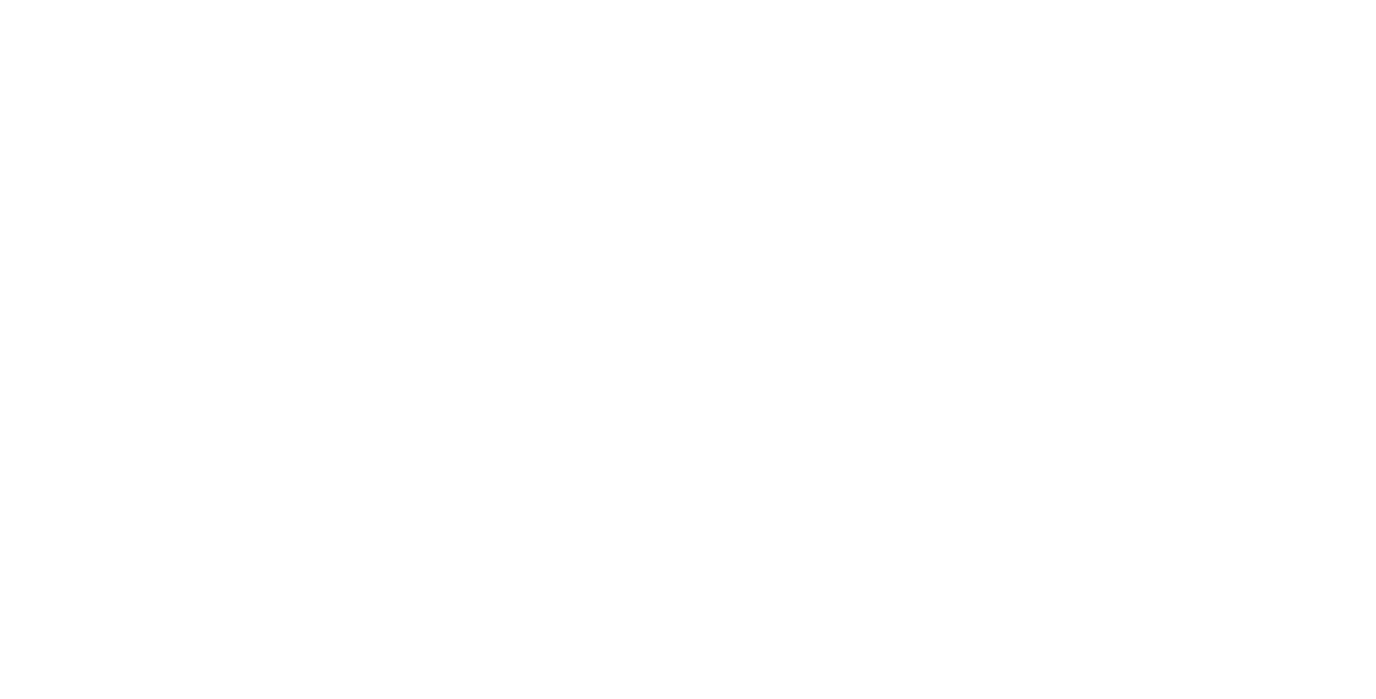 scroll, scrollTop: 0, scrollLeft: 0, axis: both 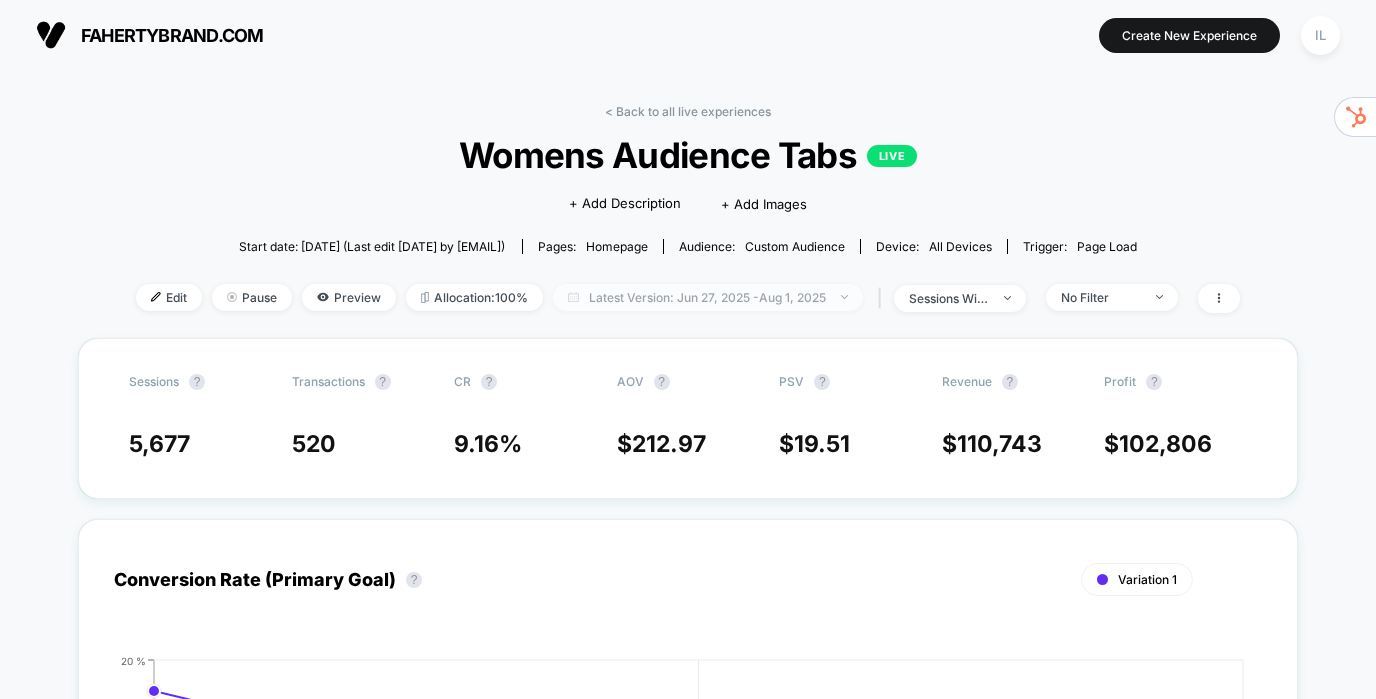 click on "Latest Version:     [DATE]    -    [DATE]" at bounding box center [708, 297] 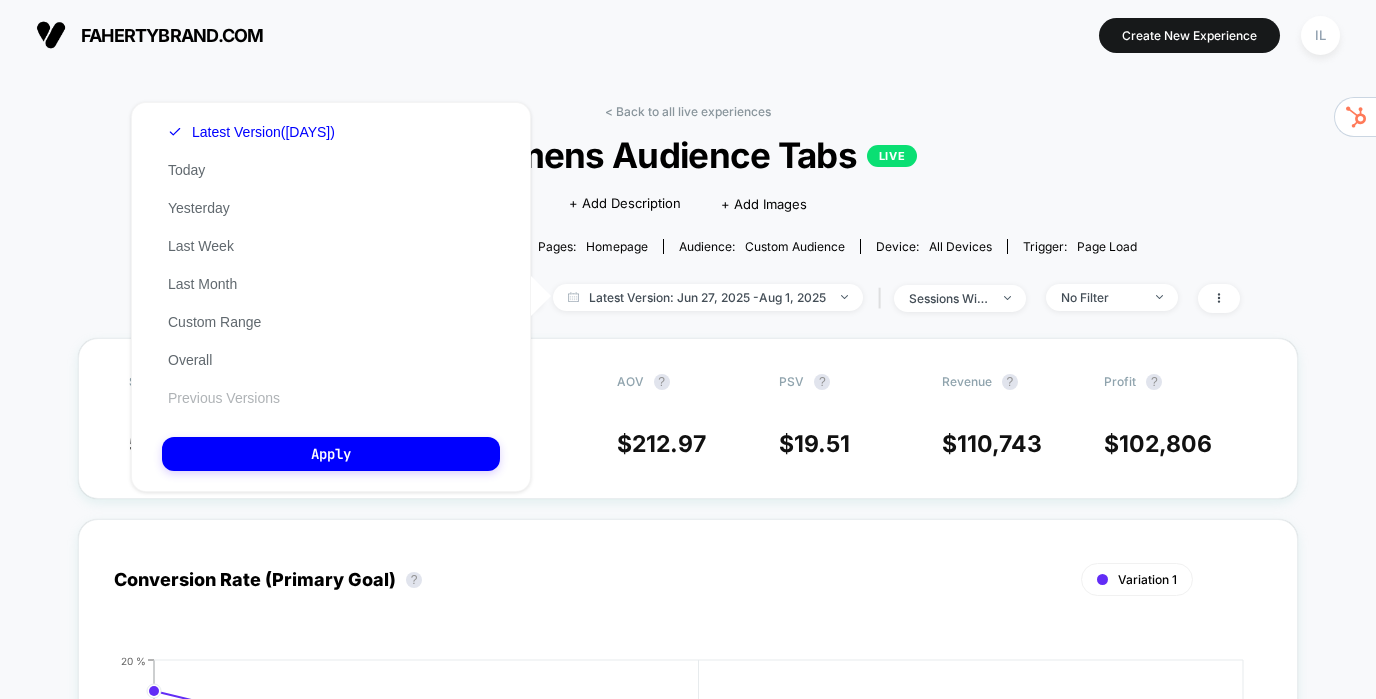click on "Previous Versions" at bounding box center [224, 398] 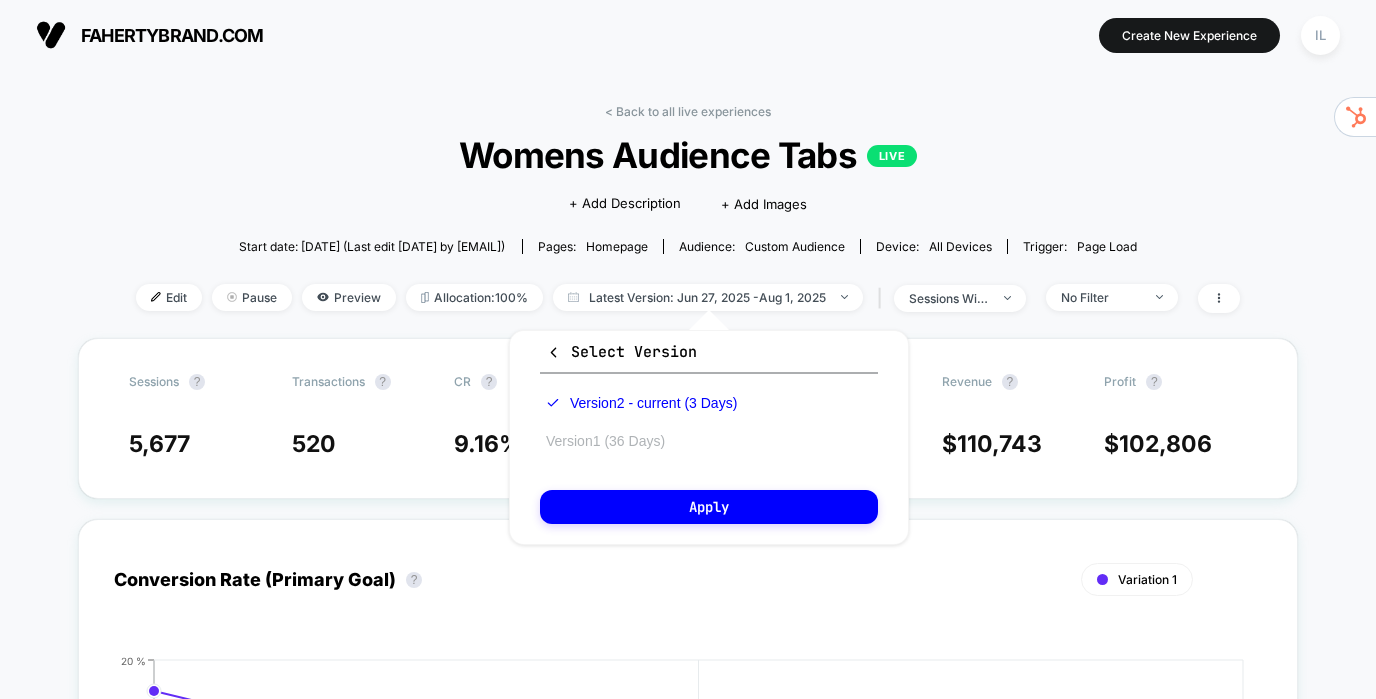click on "Version  1   (36 Days)" at bounding box center (605, 441) 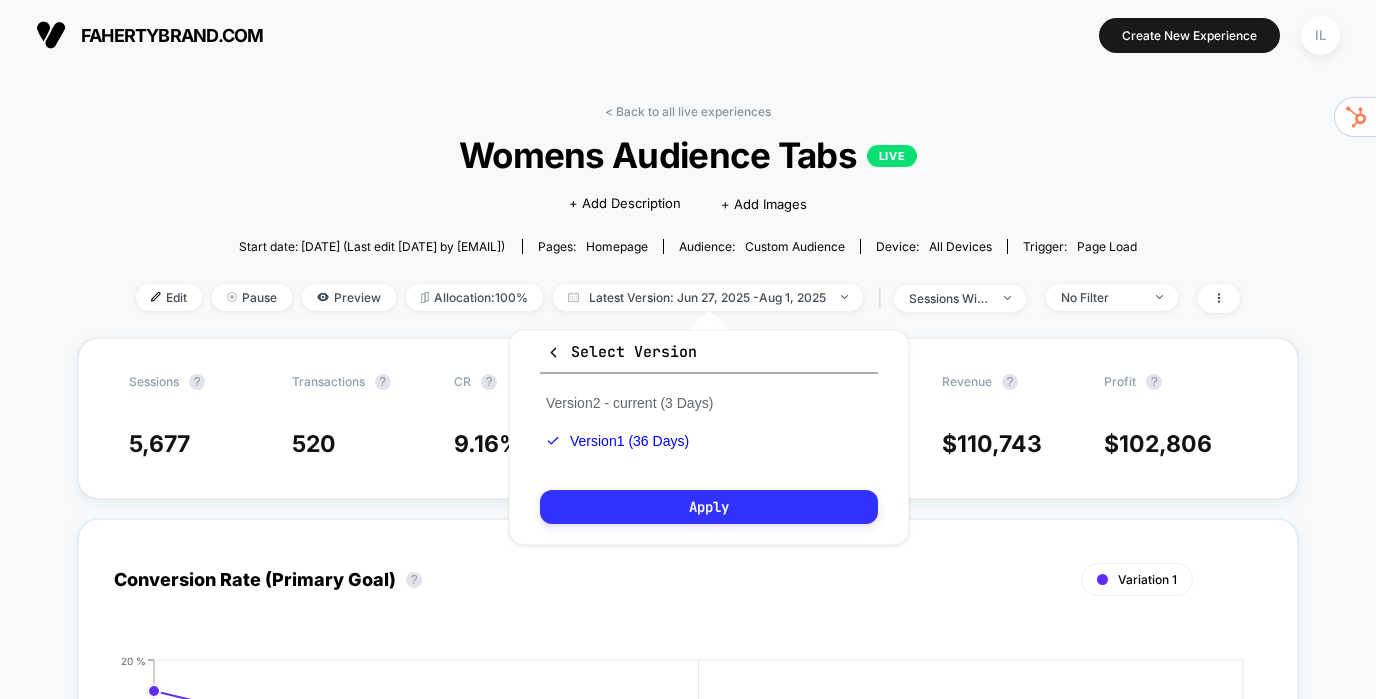 click on "Apply" at bounding box center (709, 507) 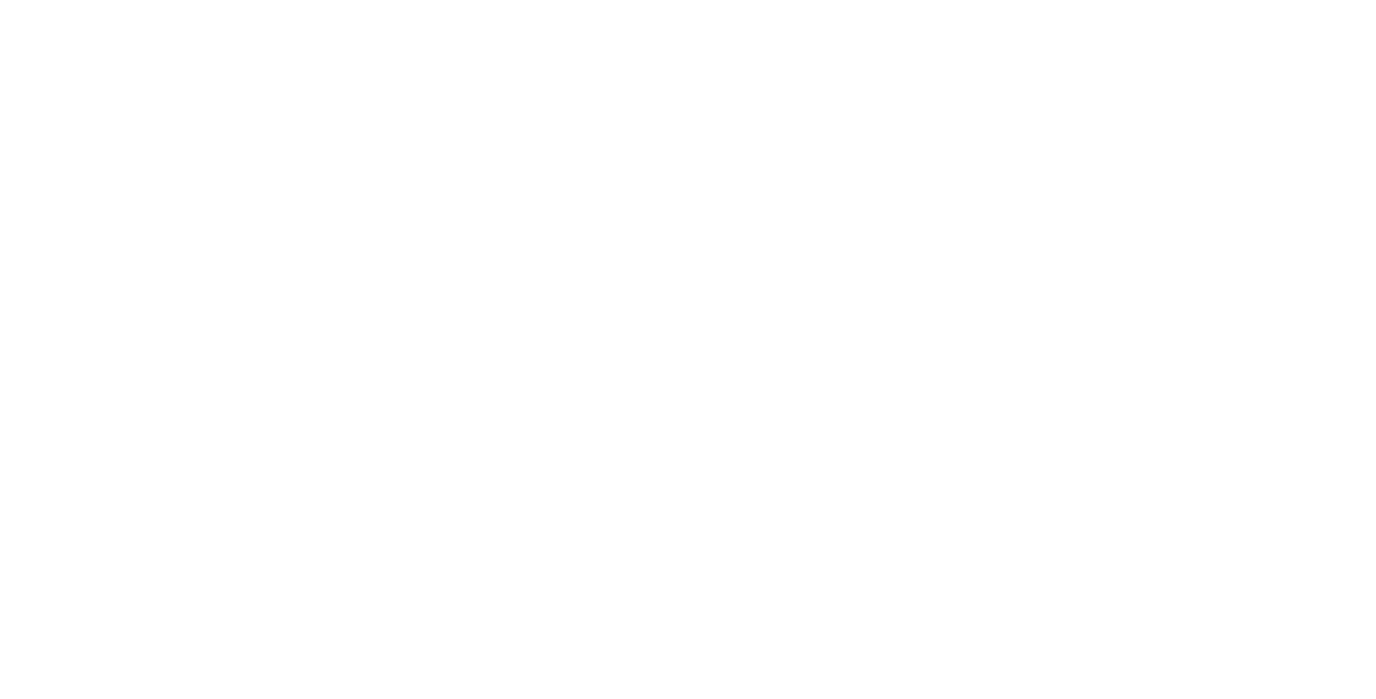 scroll, scrollTop: 0, scrollLeft: 0, axis: both 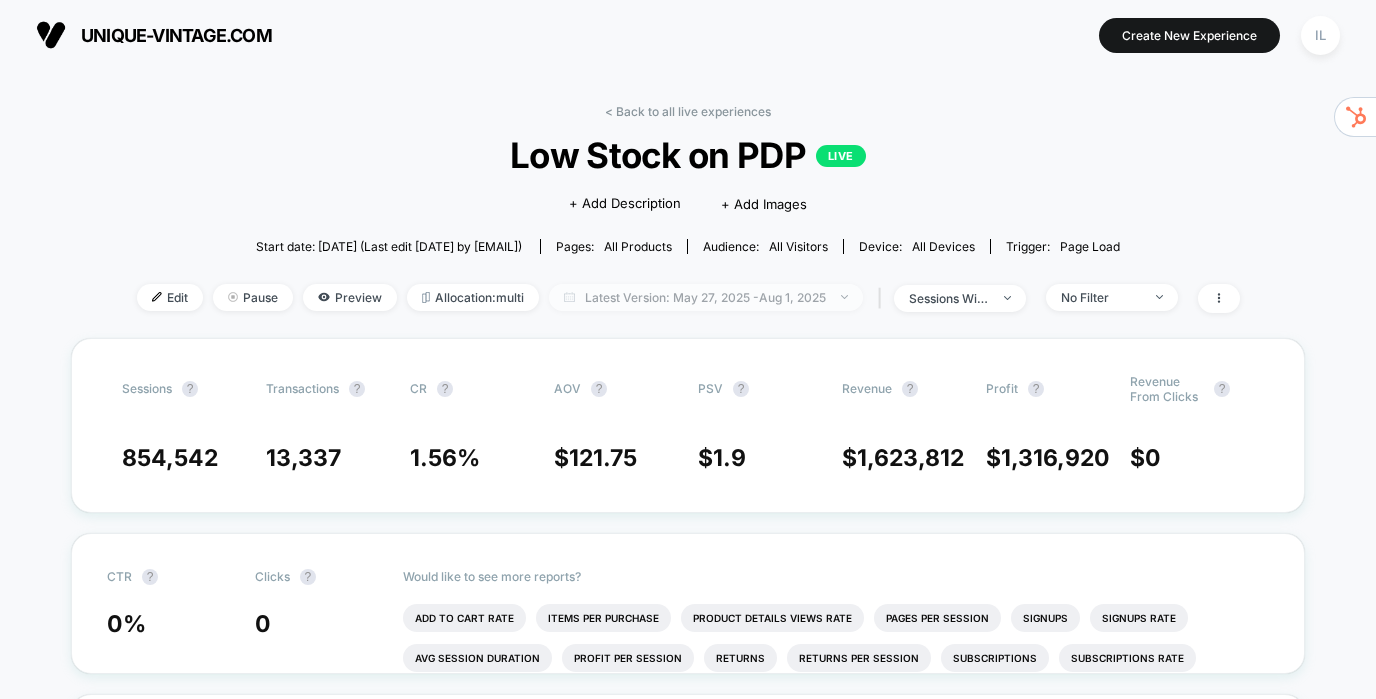click on "Latest Version:     May 27, 2025    -    Aug 1, 2025" at bounding box center [706, 297] 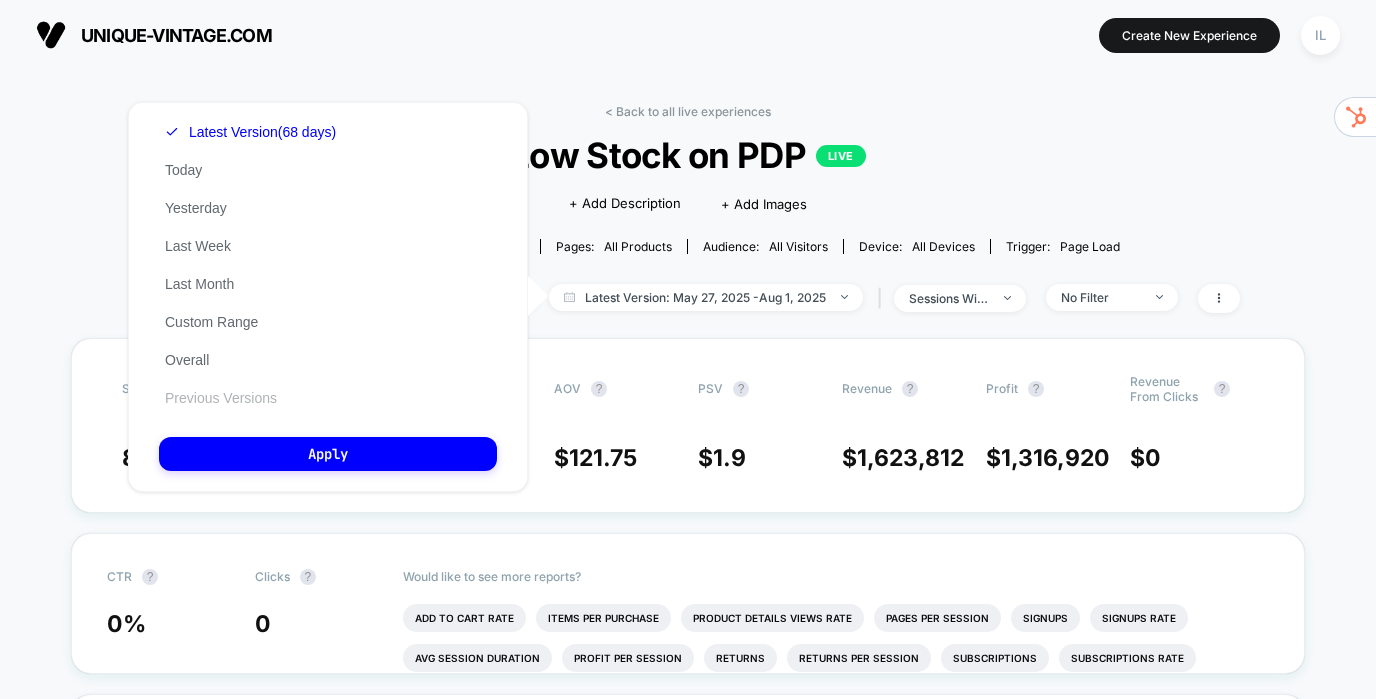 click on "Previous Versions" at bounding box center (221, 398) 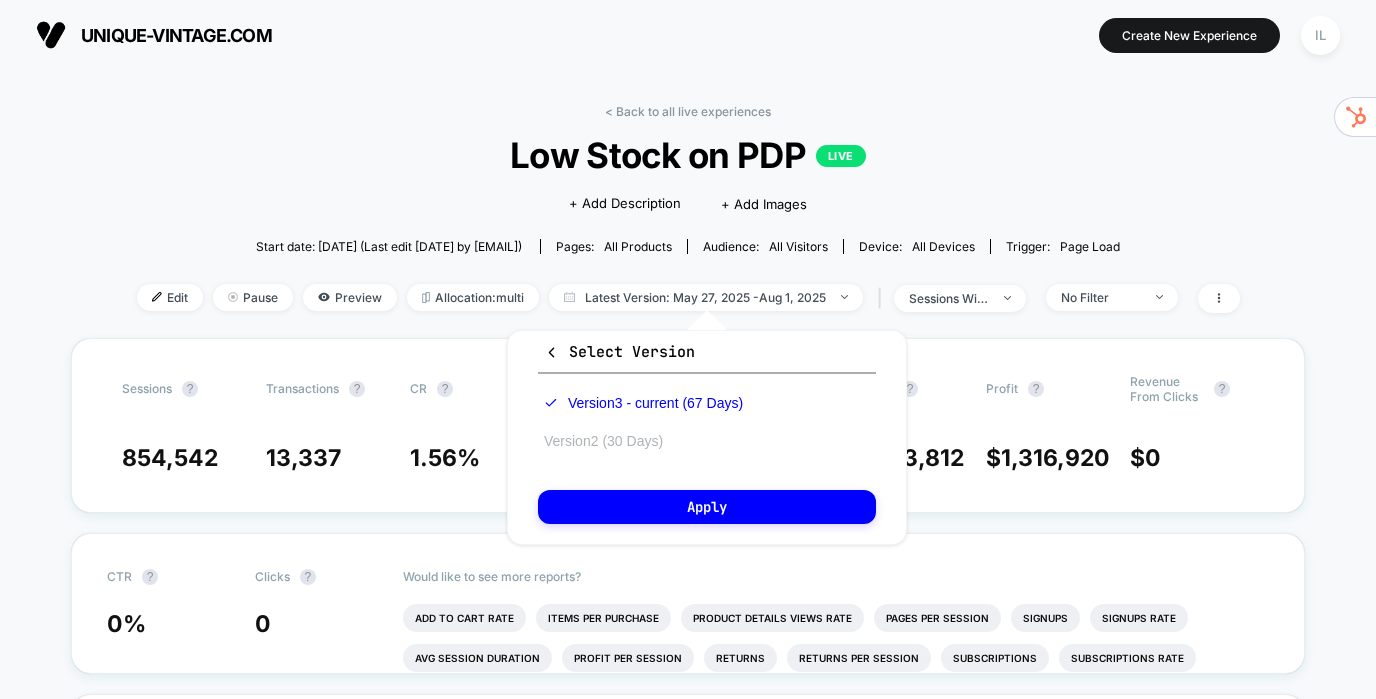click on "Version  2   (30 Days)" at bounding box center [603, 441] 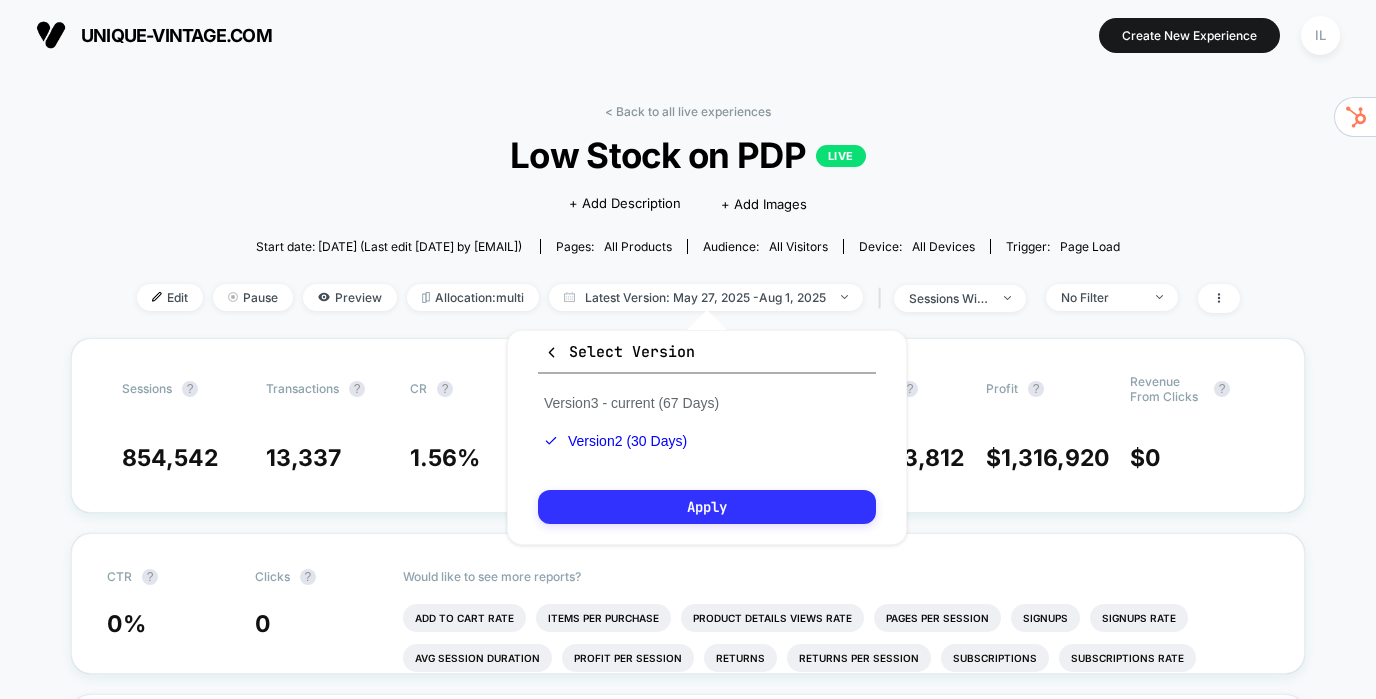 click on "Apply" at bounding box center (707, 507) 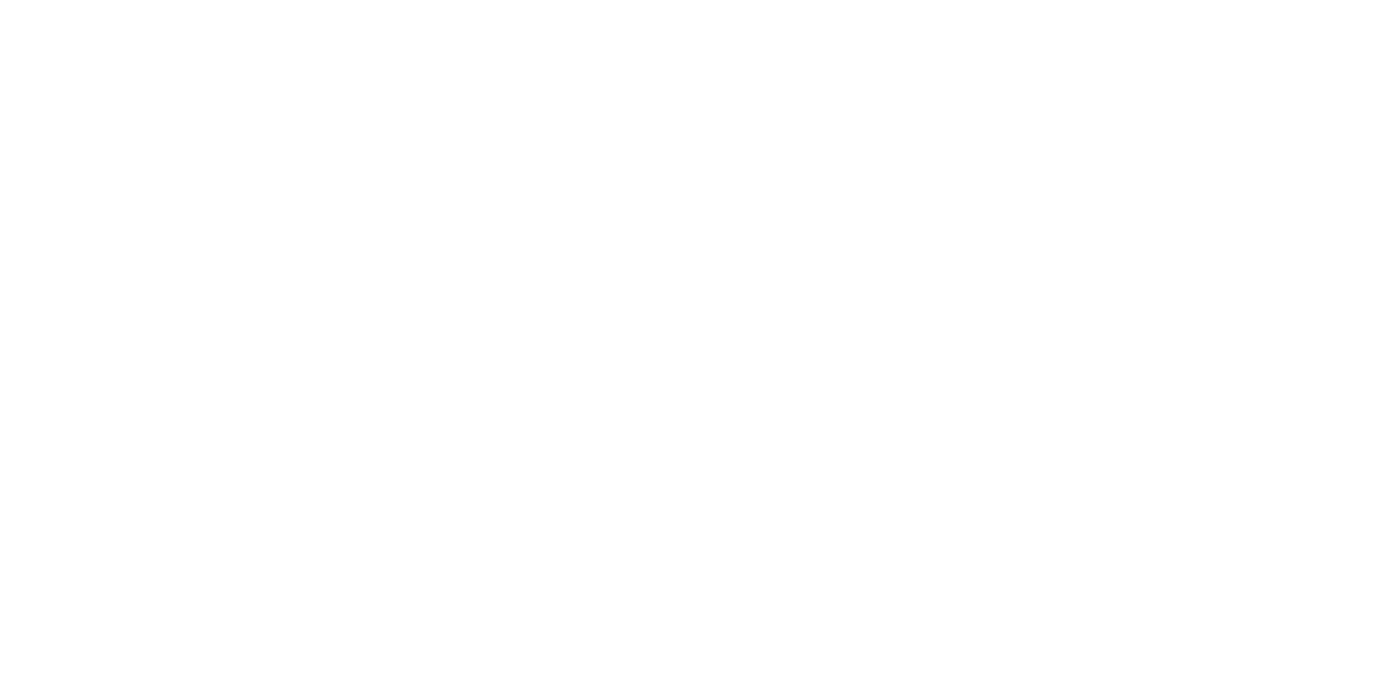 scroll, scrollTop: 0, scrollLeft: 0, axis: both 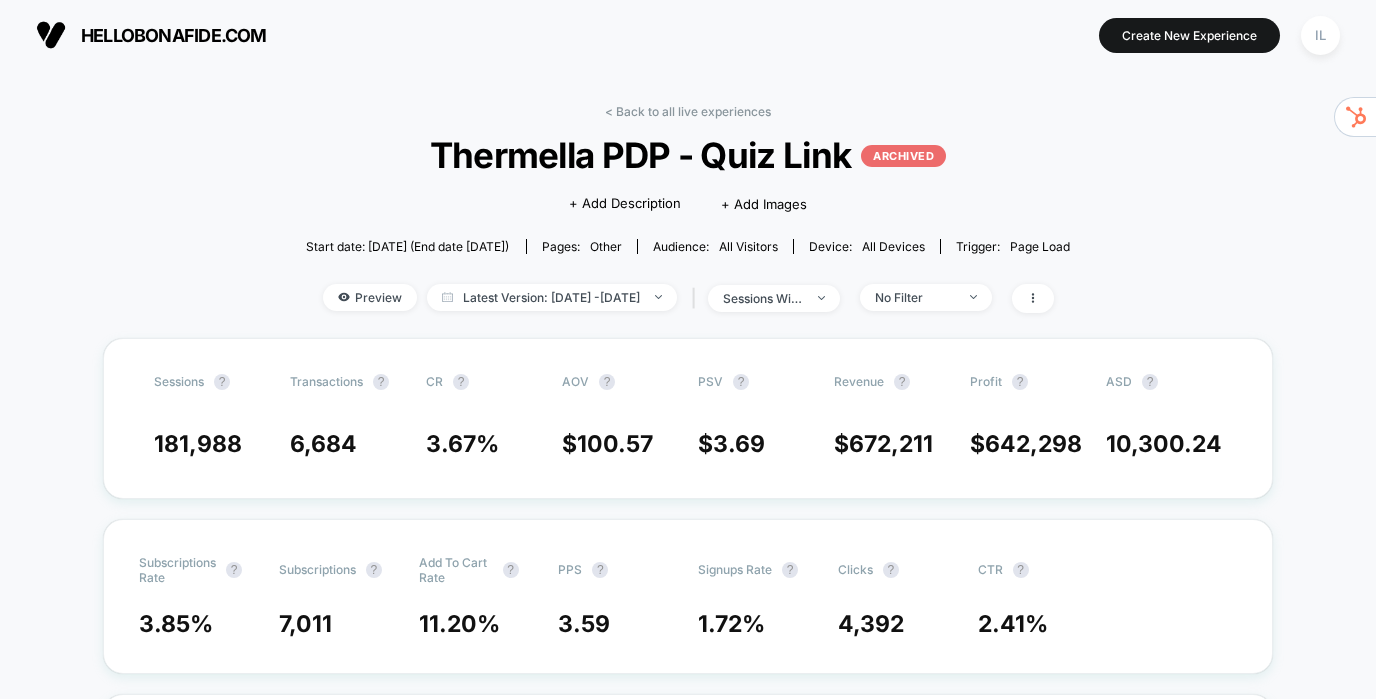 click on "< Back to all live experiences  Thermella PDP - Quiz Link ARCHIVED Click to edit experience details + Add Description + Add Images Start date: [DATE] (End date [DATE]) Pages: other Audience: All Visitors Device: all devices Trigger: Page Load  Preview Latest Version:     [DATE]    -    [DATE] |   sessions with impression   No Filter" at bounding box center (688, 221) 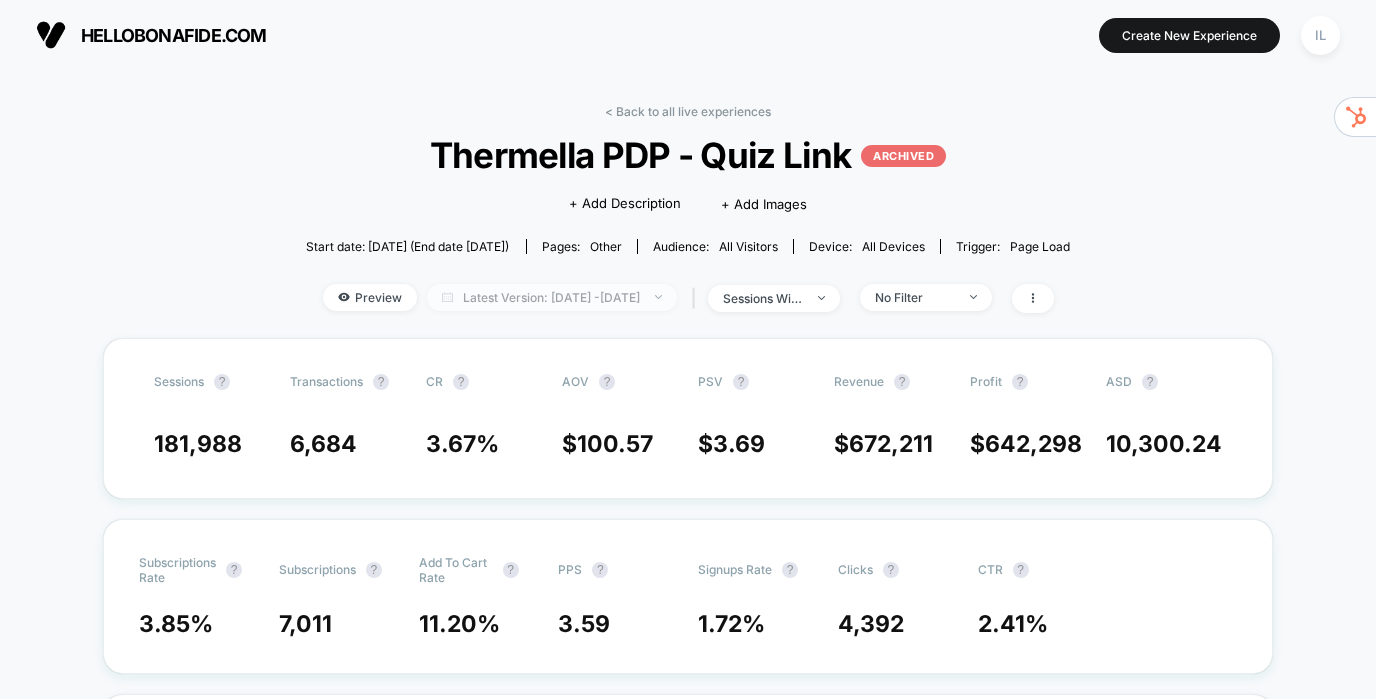 click on "Latest Version:     [DATE]    -    [DATE]" at bounding box center (552, 297) 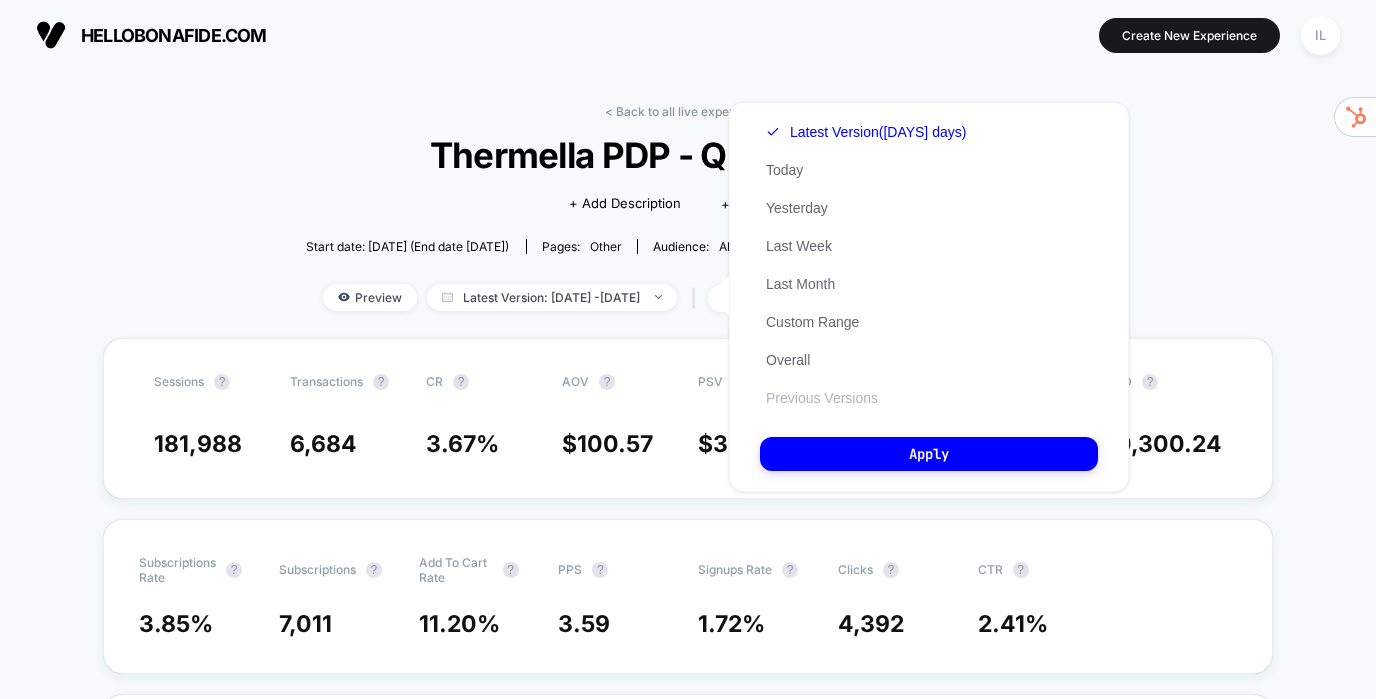 click on "Previous Versions" at bounding box center [822, 398] 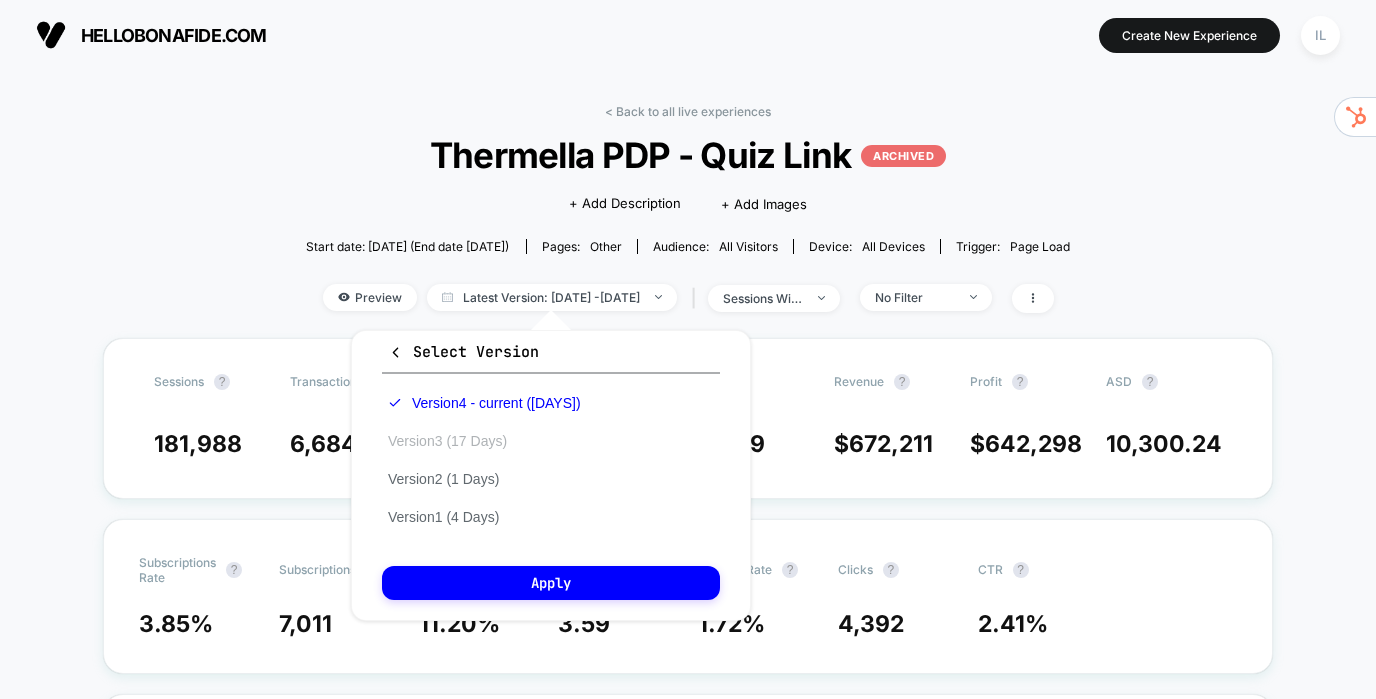 click on "Version  3   (17 Days)" at bounding box center [447, 441] 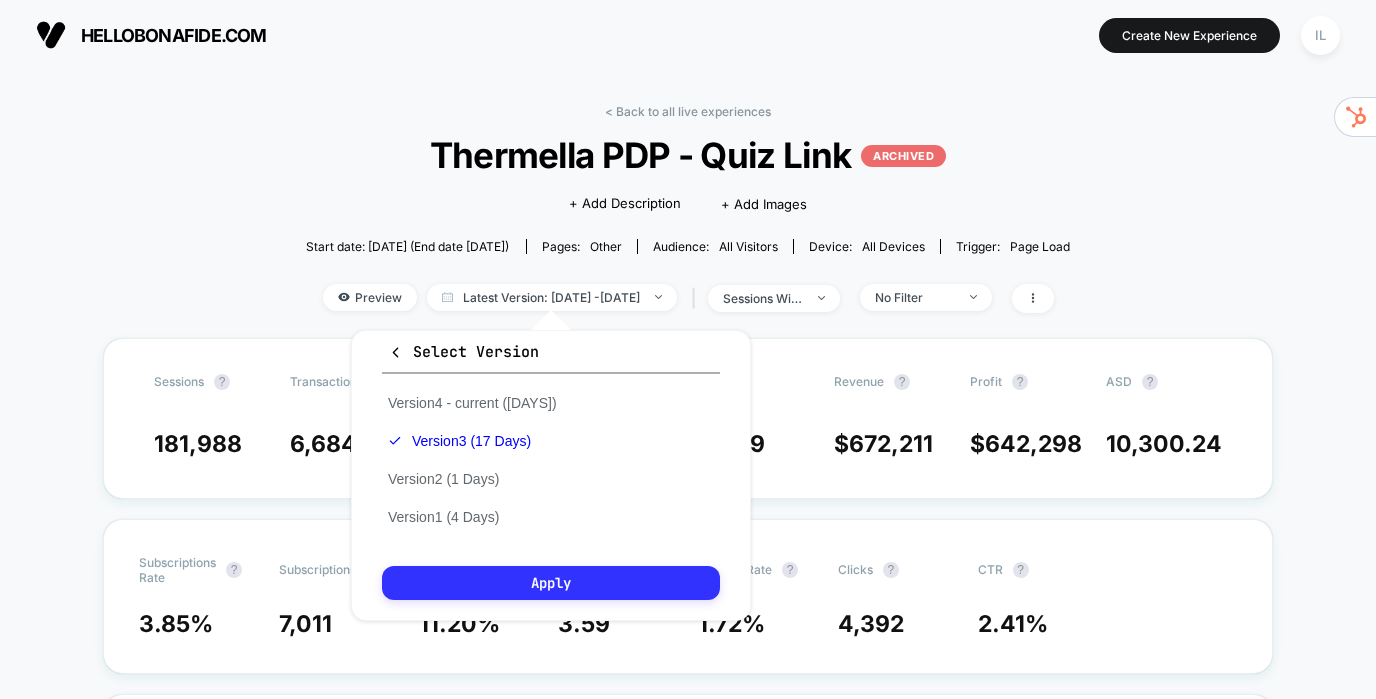 click on "Apply" at bounding box center [551, 583] 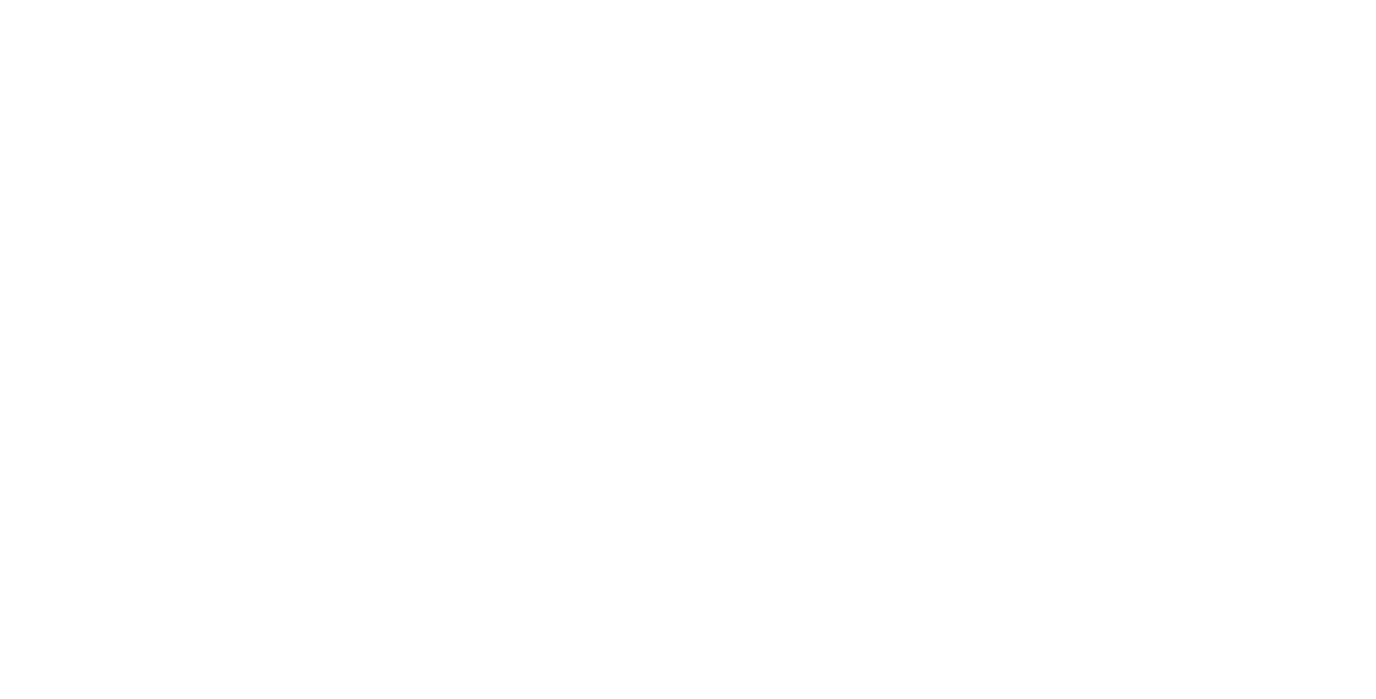 scroll, scrollTop: 0, scrollLeft: 0, axis: both 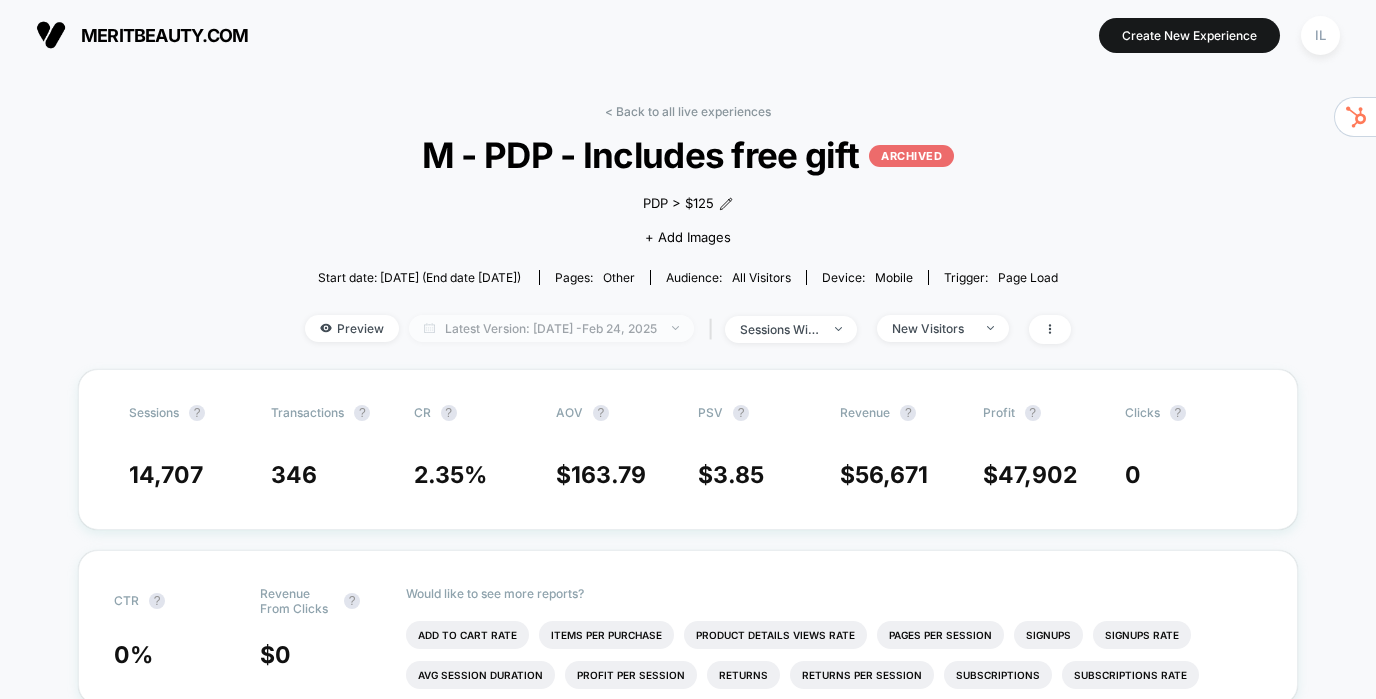 click on "Latest Version:     [DATE]    -    [DATE]" at bounding box center (551, 328) 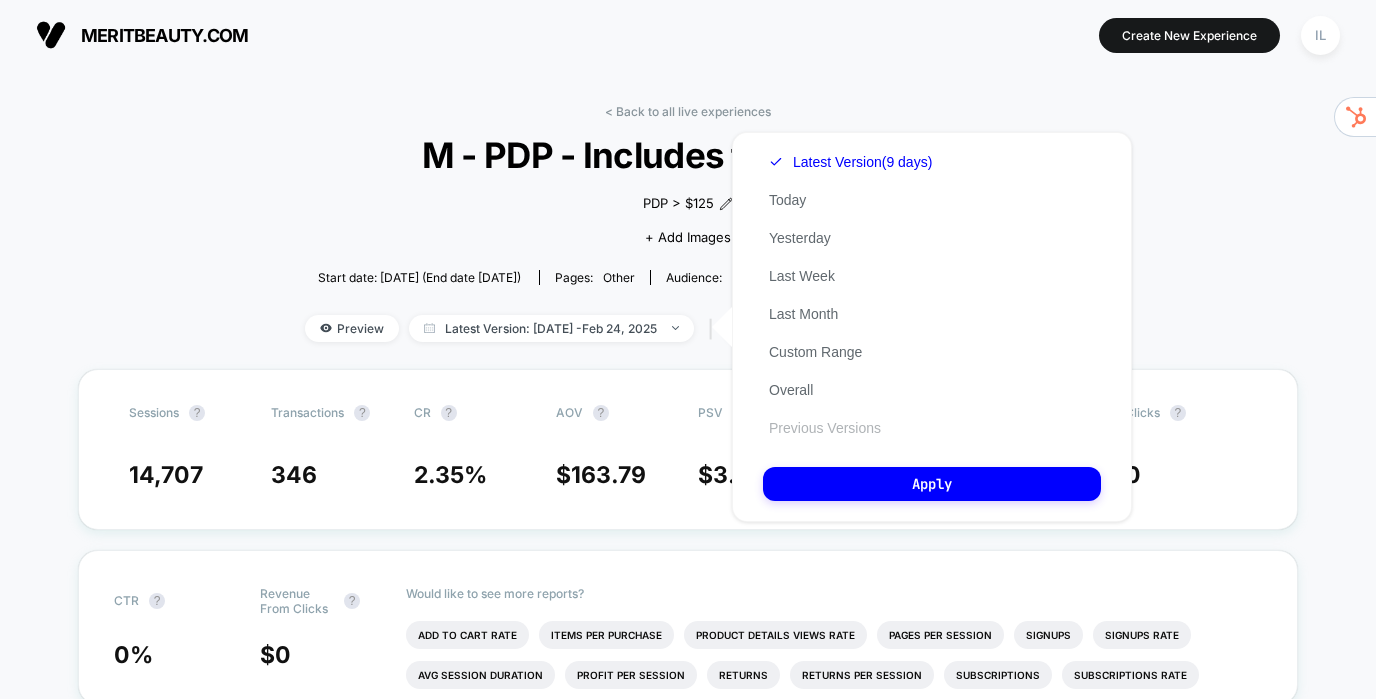 click on "Previous Versions" at bounding box center [825, 428] 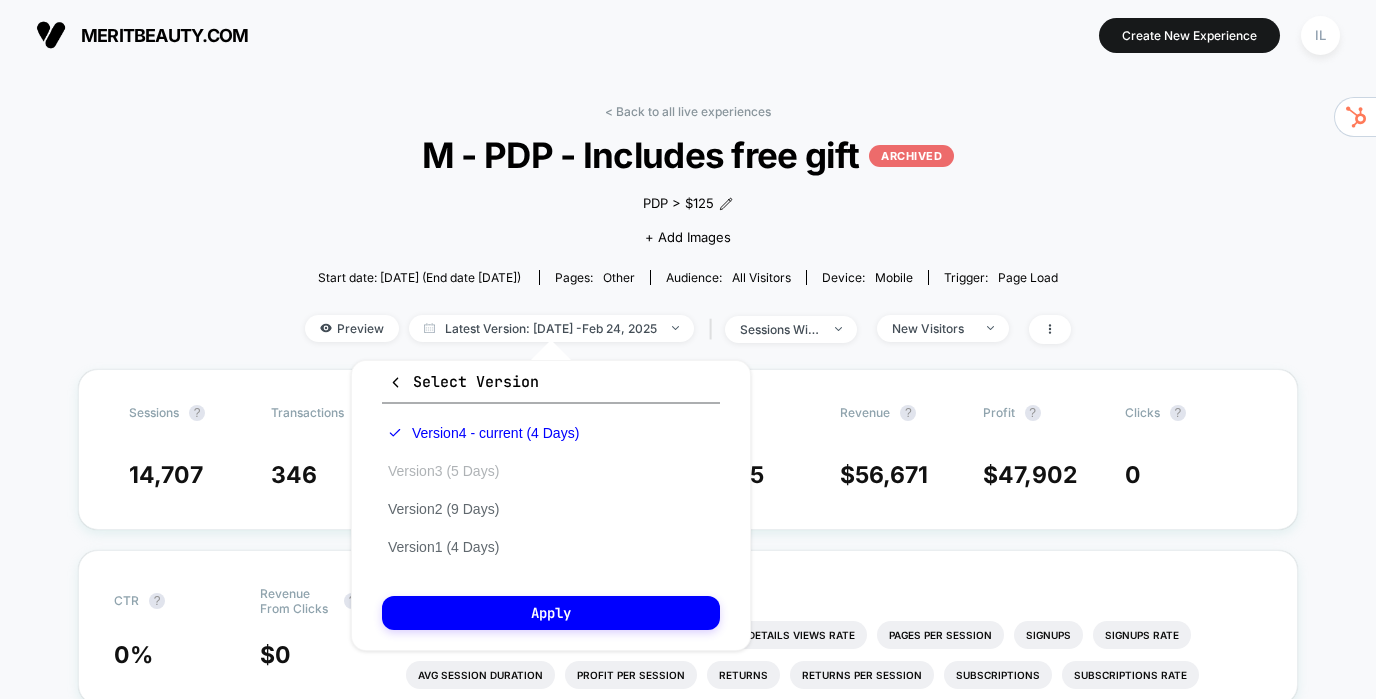 click on "Version  3   (5 Days)" at bounding box center (443, 471) 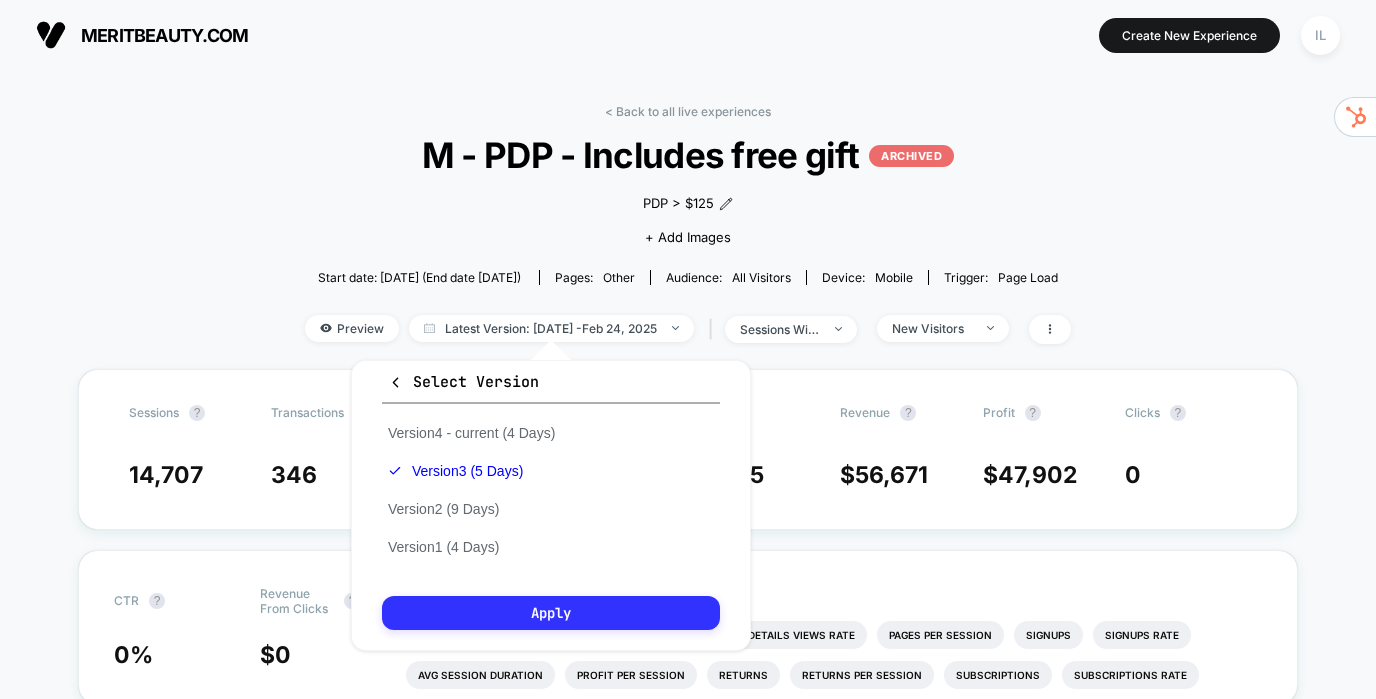 click on "Apply" at bounding box center [551, 613] 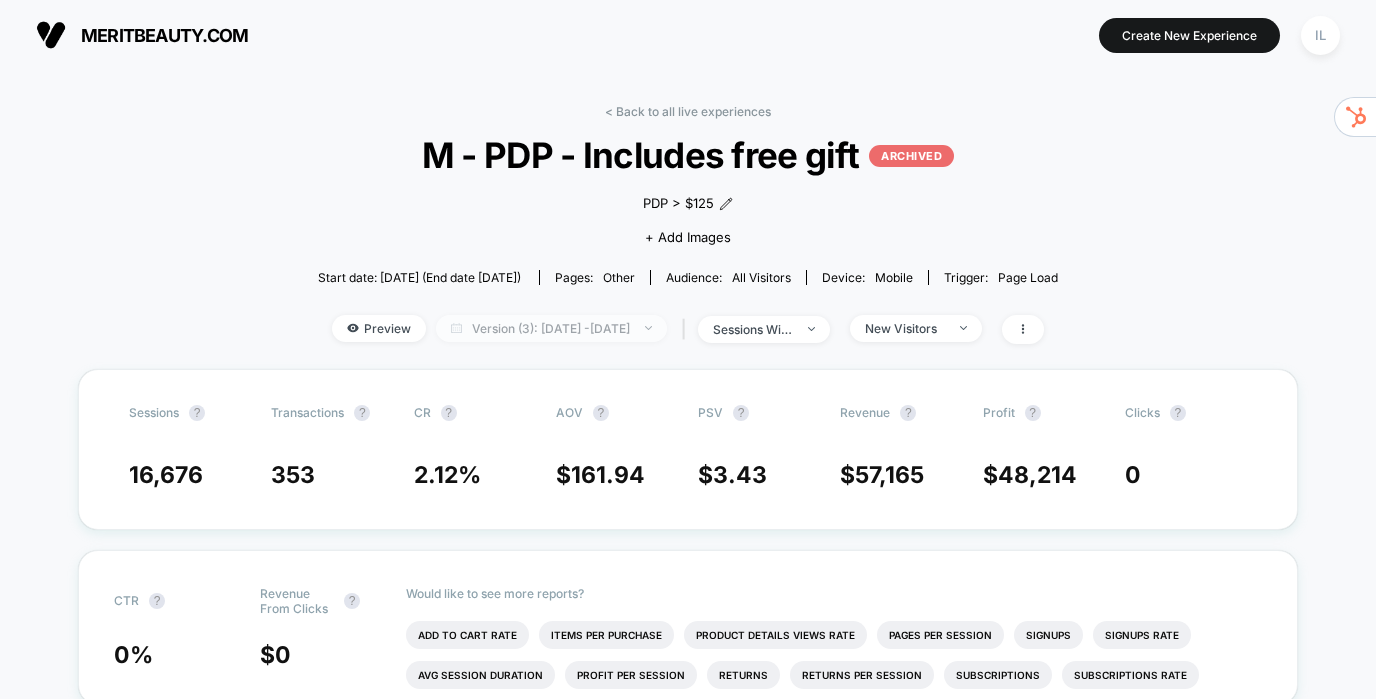 click on "Version (3):     Feb 23, 2025    -    Feb 27, 2025" at bounding box center [551, 328] 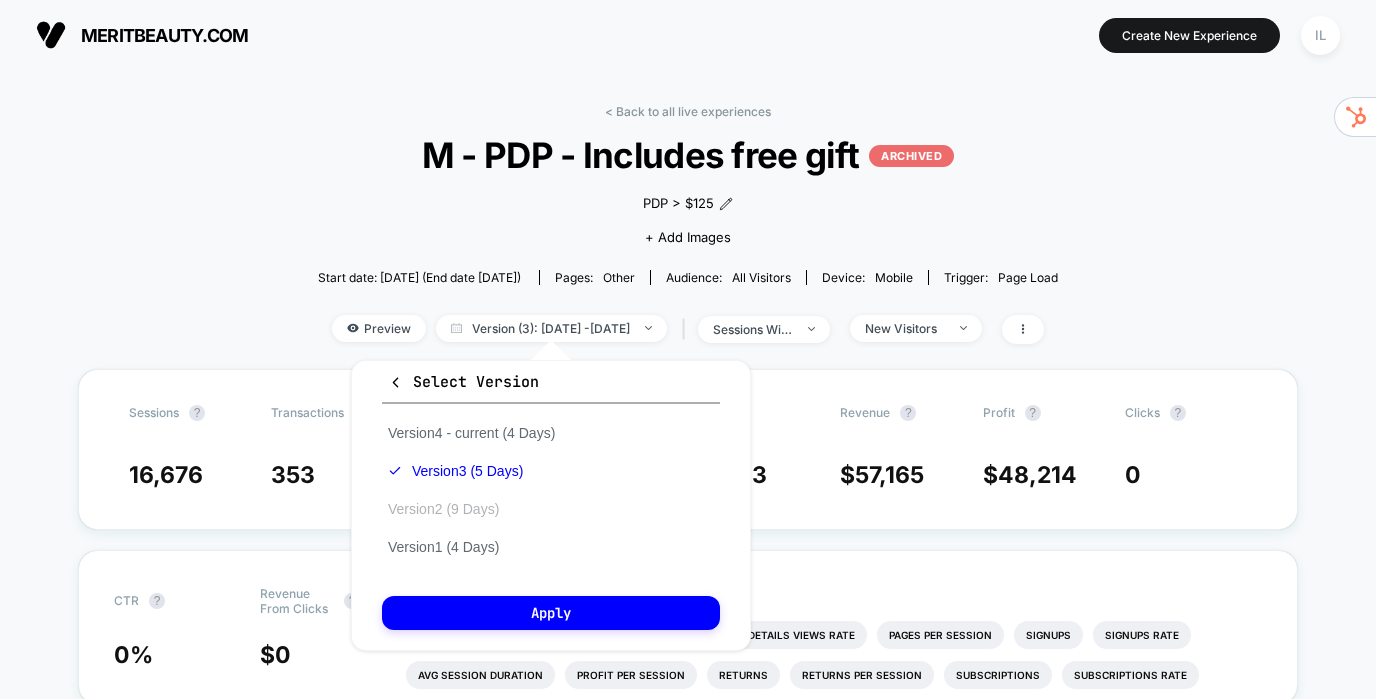click on "Version  2   (9 Days)" at bounding box center (443, 509) 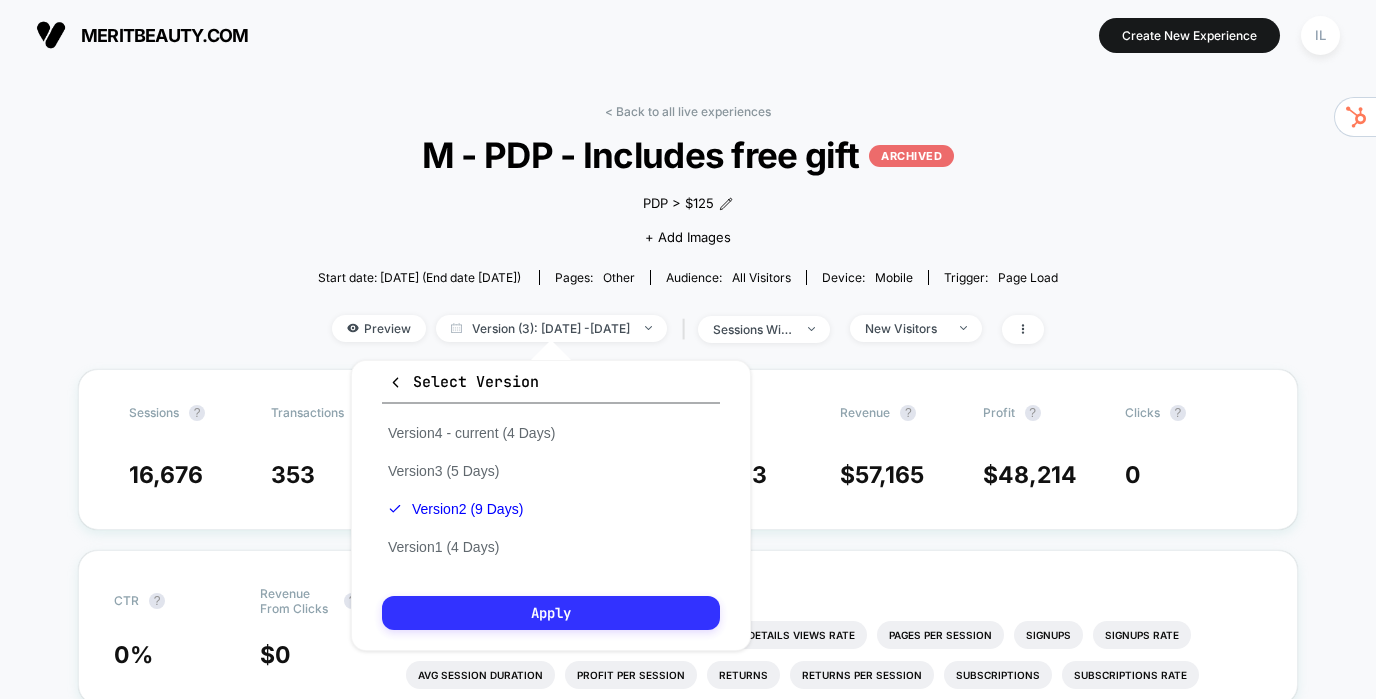 click on "Apply" at bounding box center (551, 613) 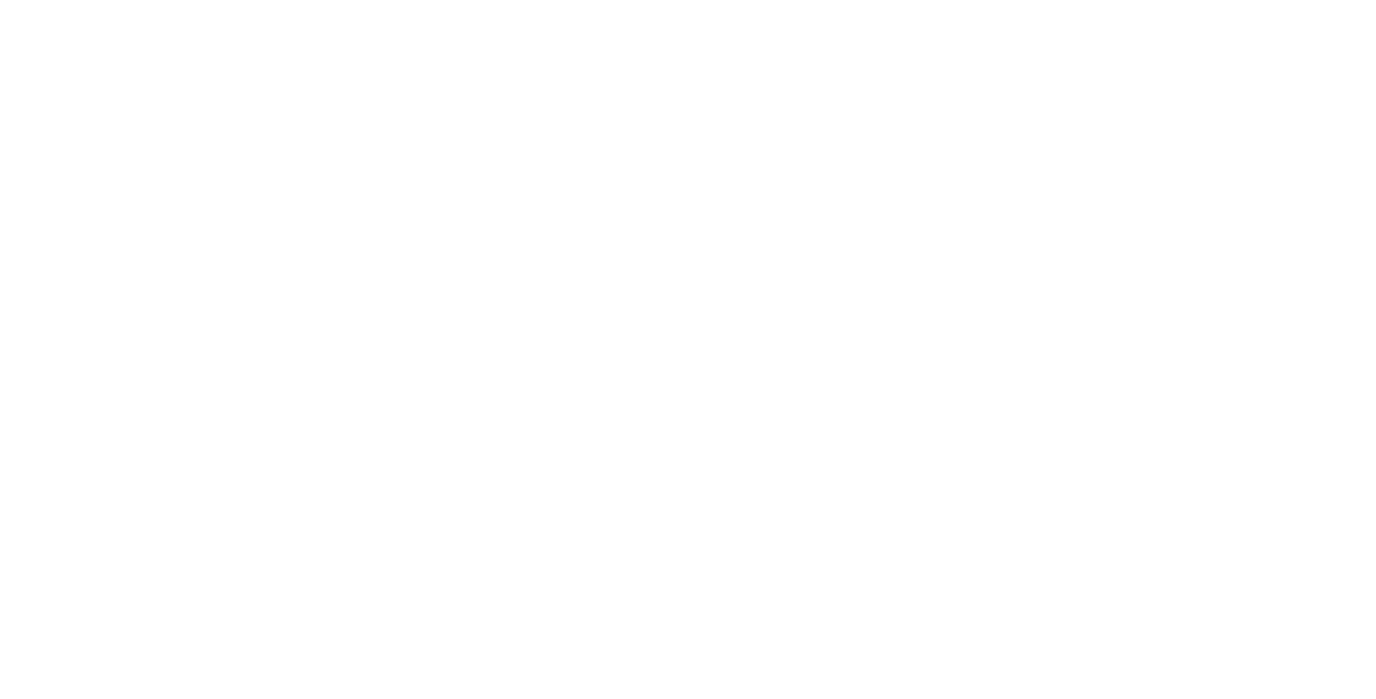 scroll, scrollTop: 0, scrollLeft: 0, axis: both 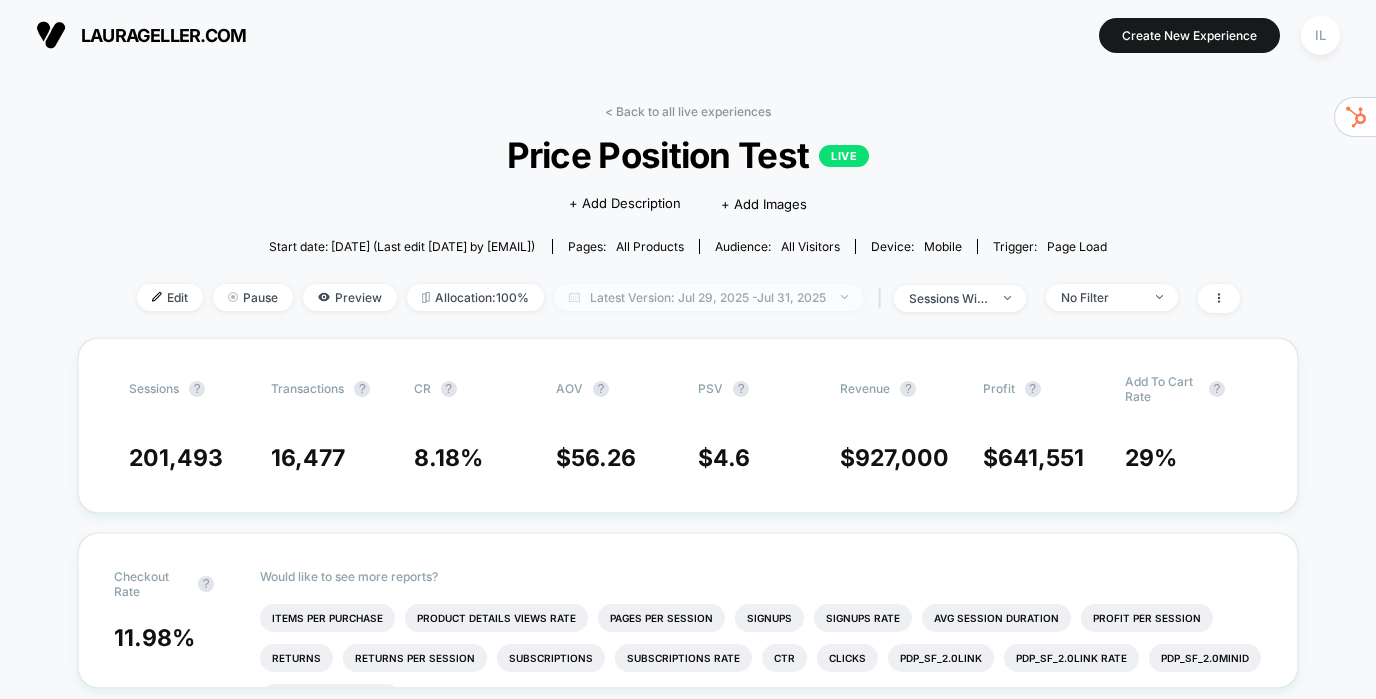 click on "Latest Version:     Jul 29, 2025    -    Jul 31, 2025" at bounding box center (708, 297) 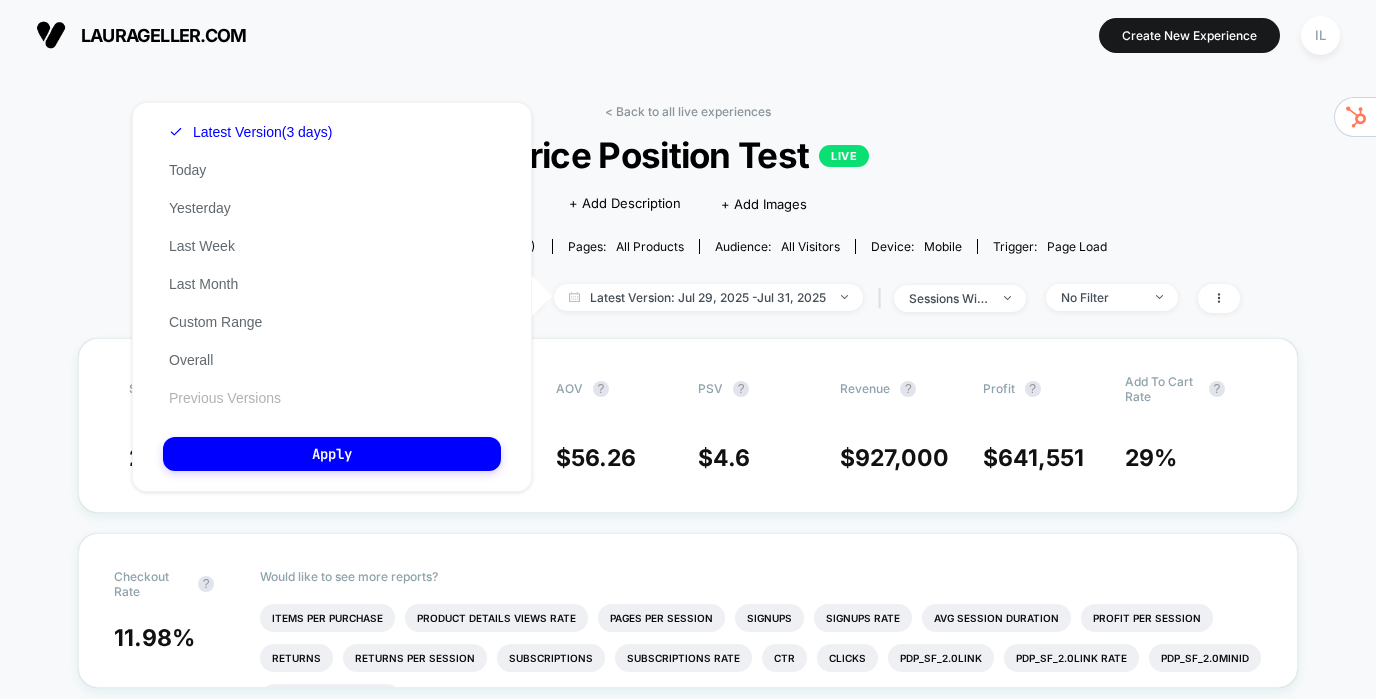 click on "Previous Versions" at bounding box center (225, 398) 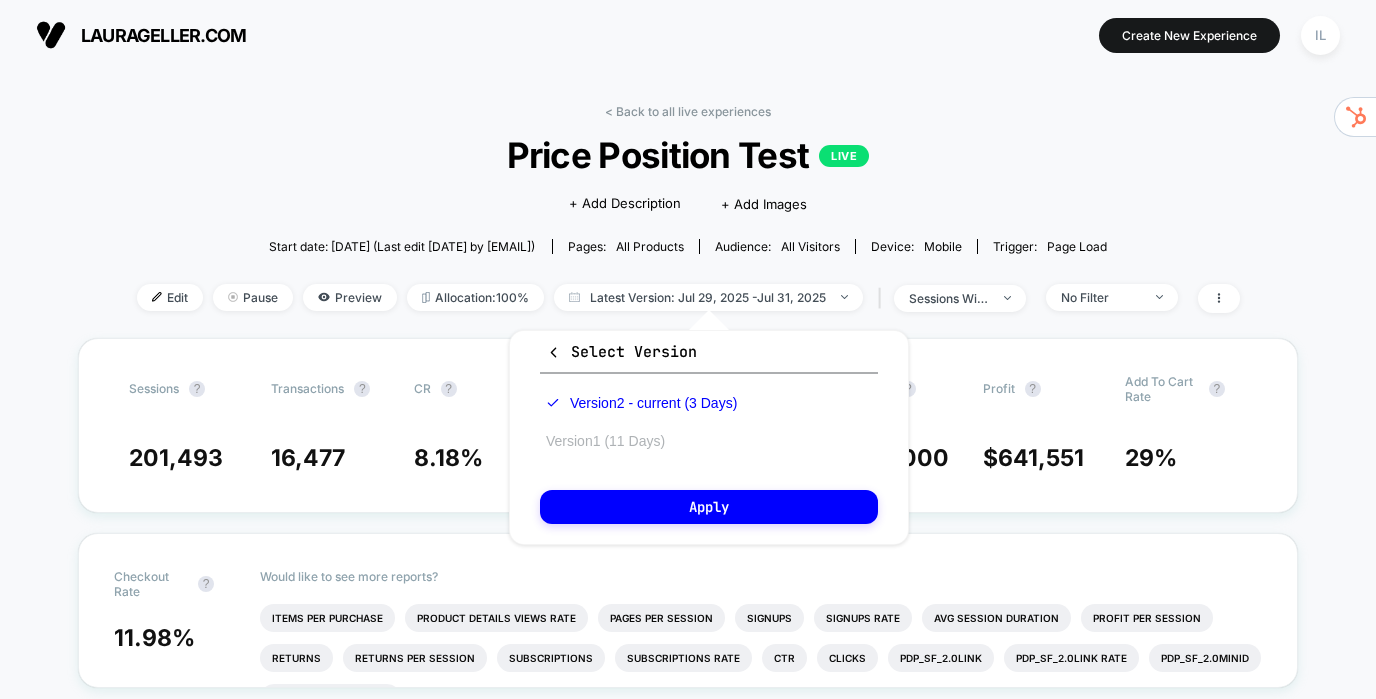click on "Version  1   (11 Days)" at bounding box center [605, 441] 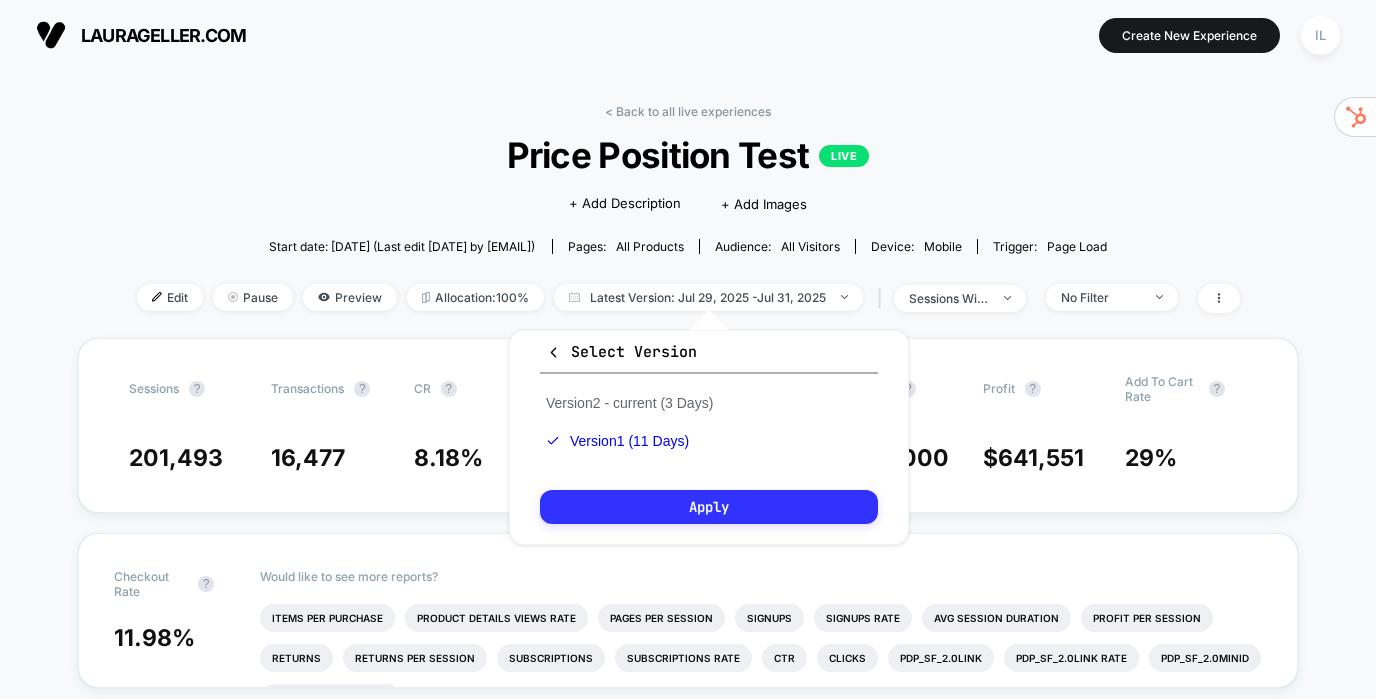 click on "Apply" at bounding box center [709, 507] 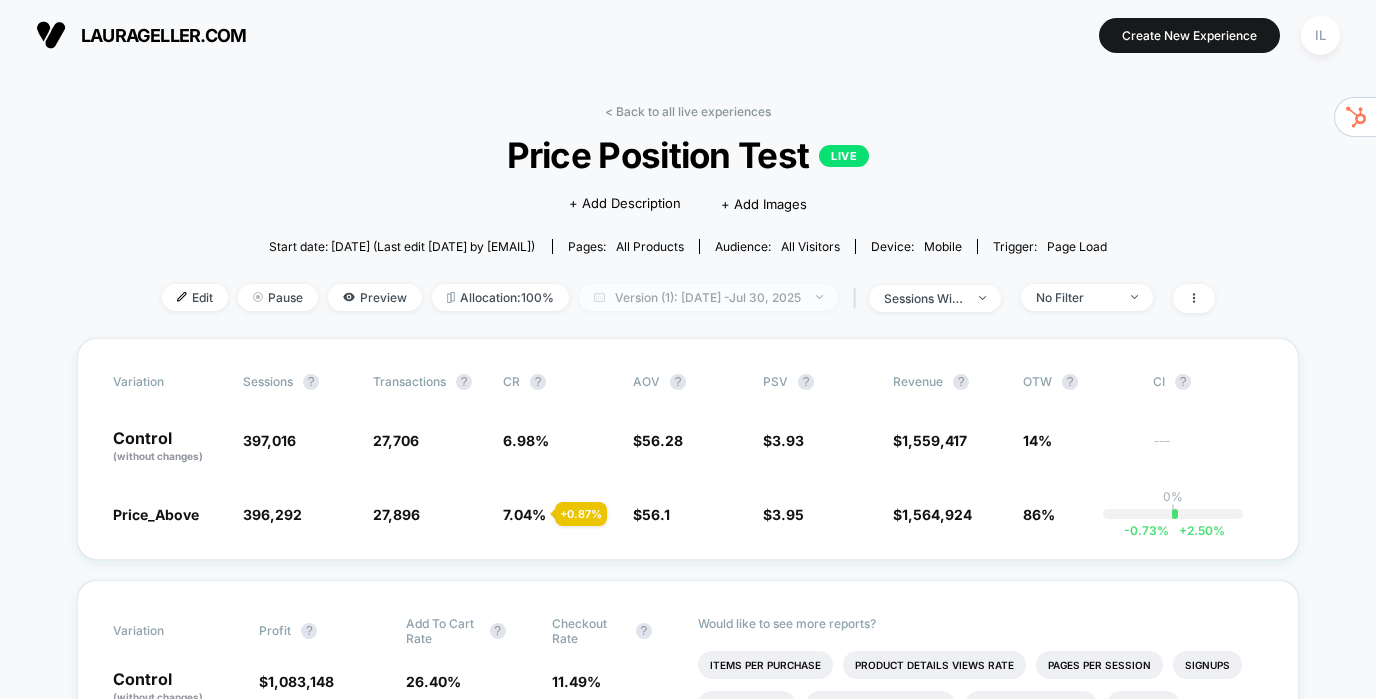 click on "Version (1):     Jul 20, 2025    -    Jul 30, 2025" at bounding box center (708, 297) 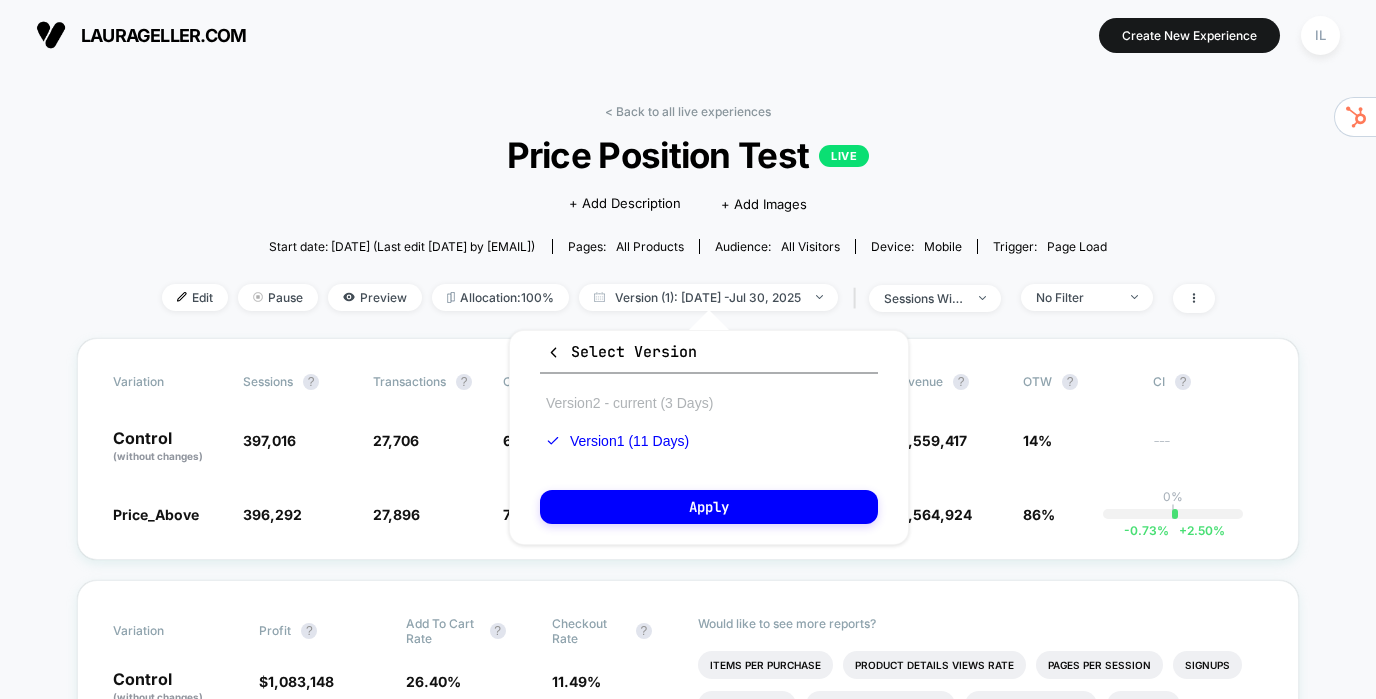 click on "Version  2   - current (3 Days)" at bounding box center [629, 403] 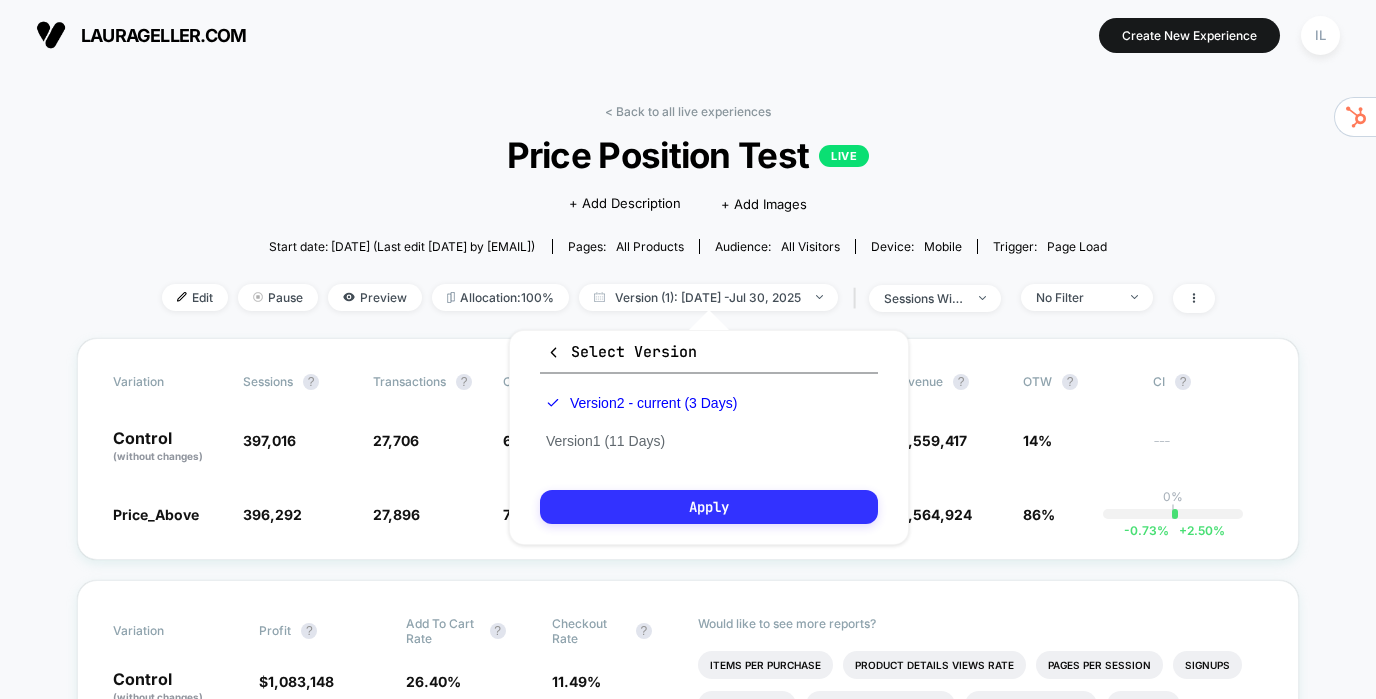 click on "Apply" at bounding box center [709, 507] 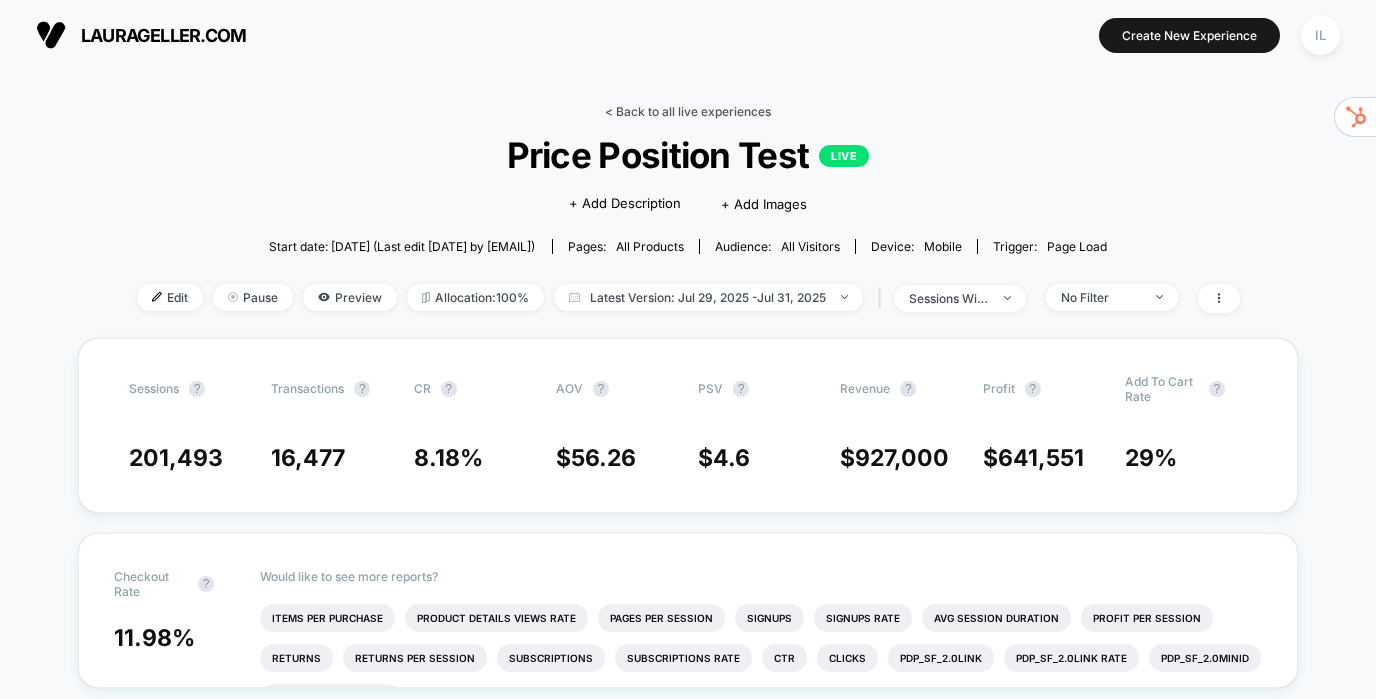 click on "< Back to all live experiences" at bounding box center [688, 111] 